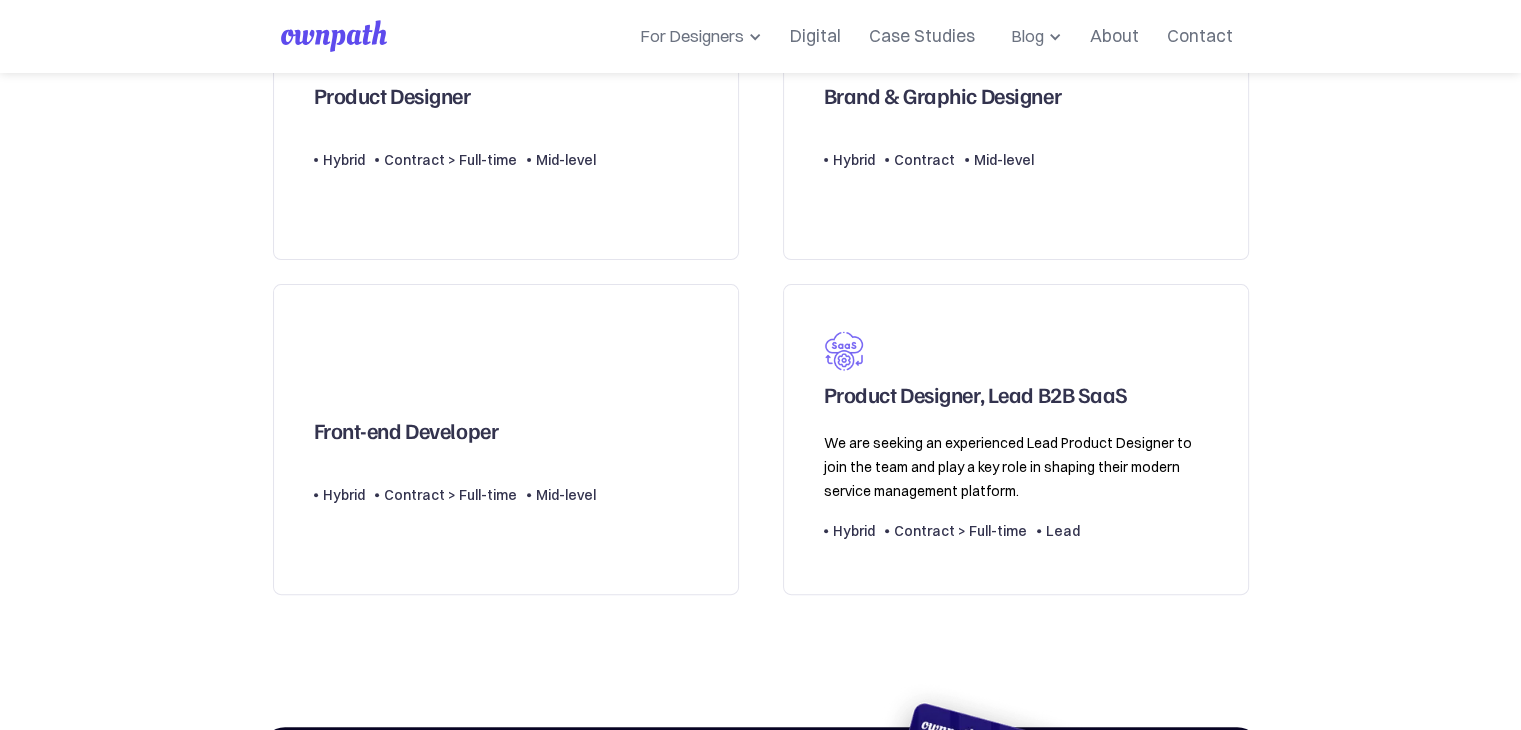 scroll, scrollTop: 630, scrollLeft: 0, axis: vertical 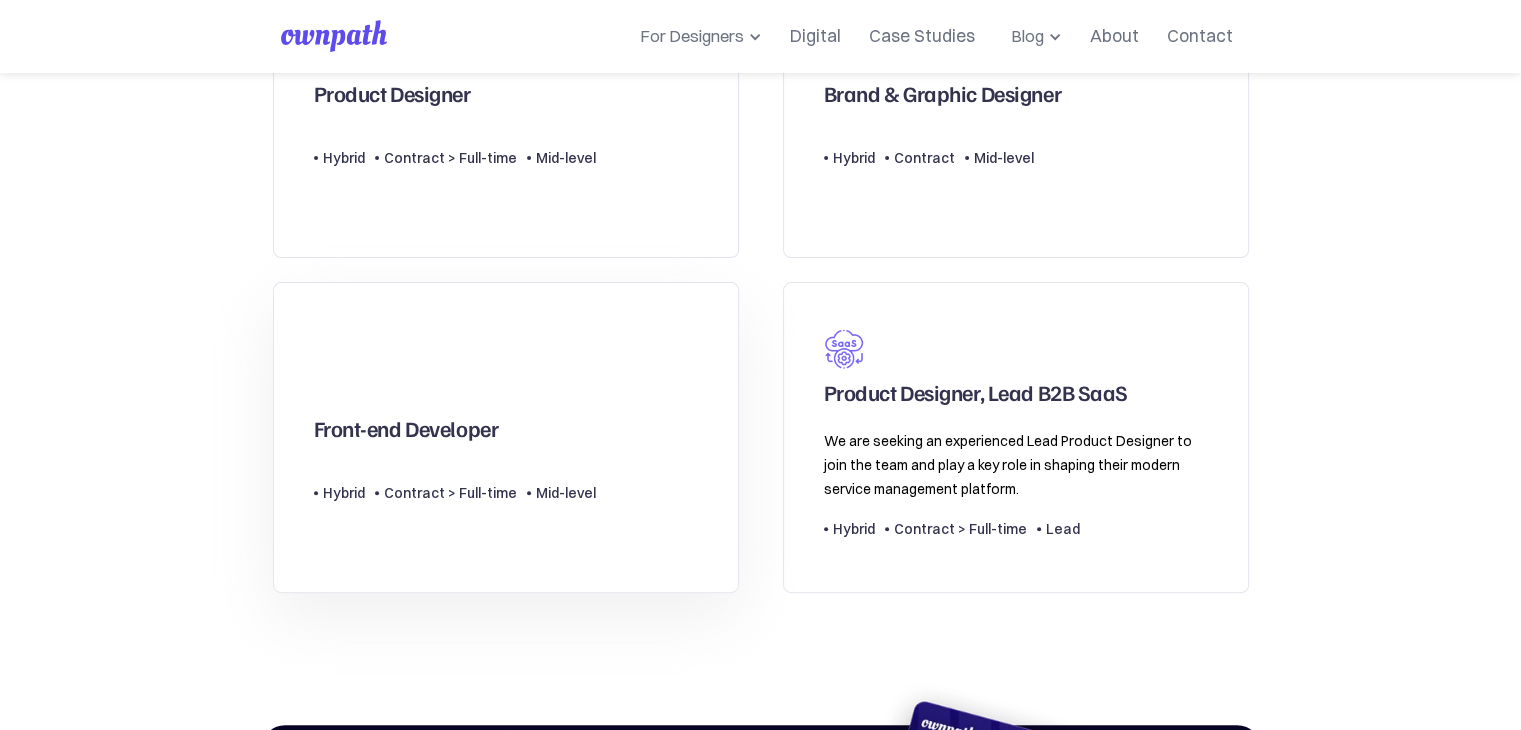 click on "Front-end Developer" at bounding box center [406, 433] 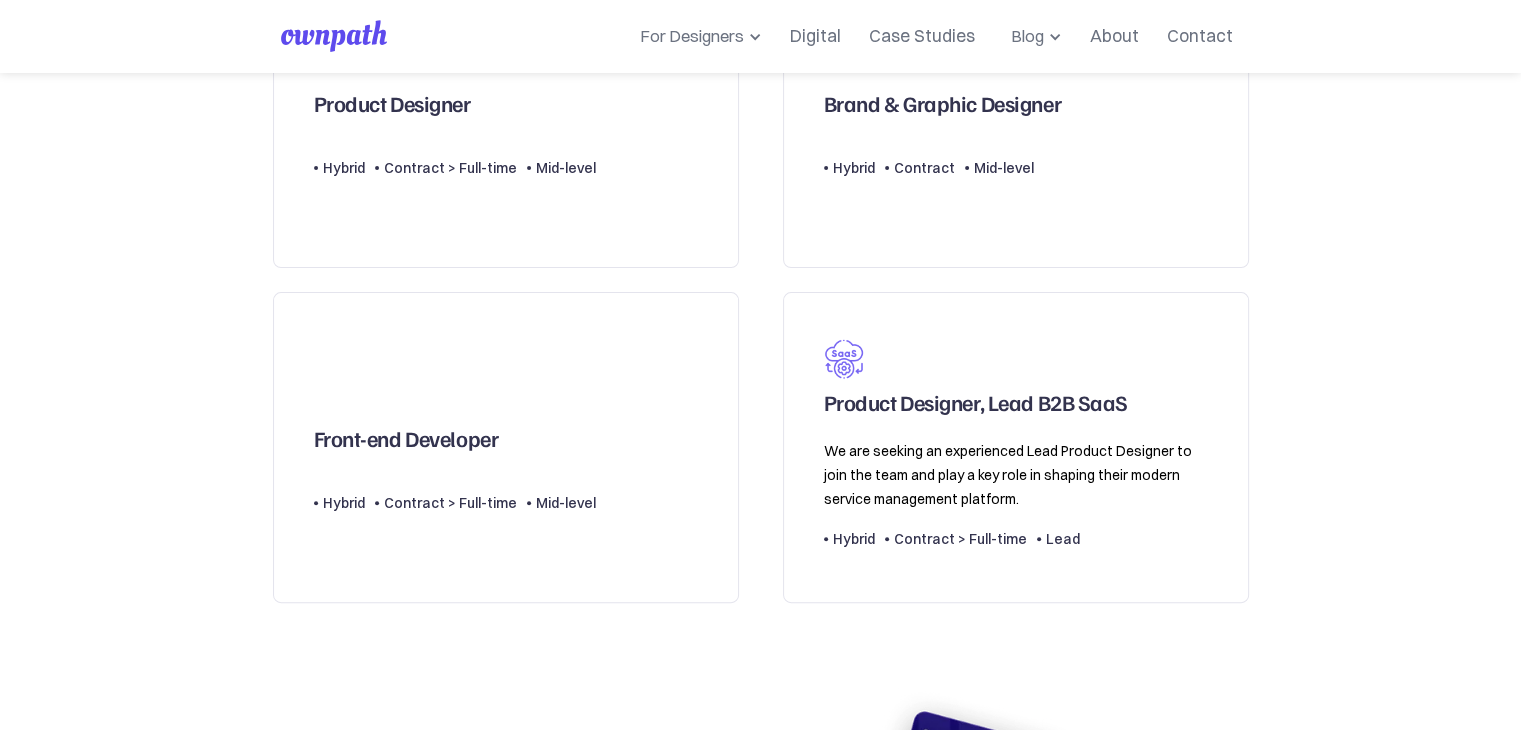 scroll, scrollTop: 619, scrollLeft: 0, axis: vertical 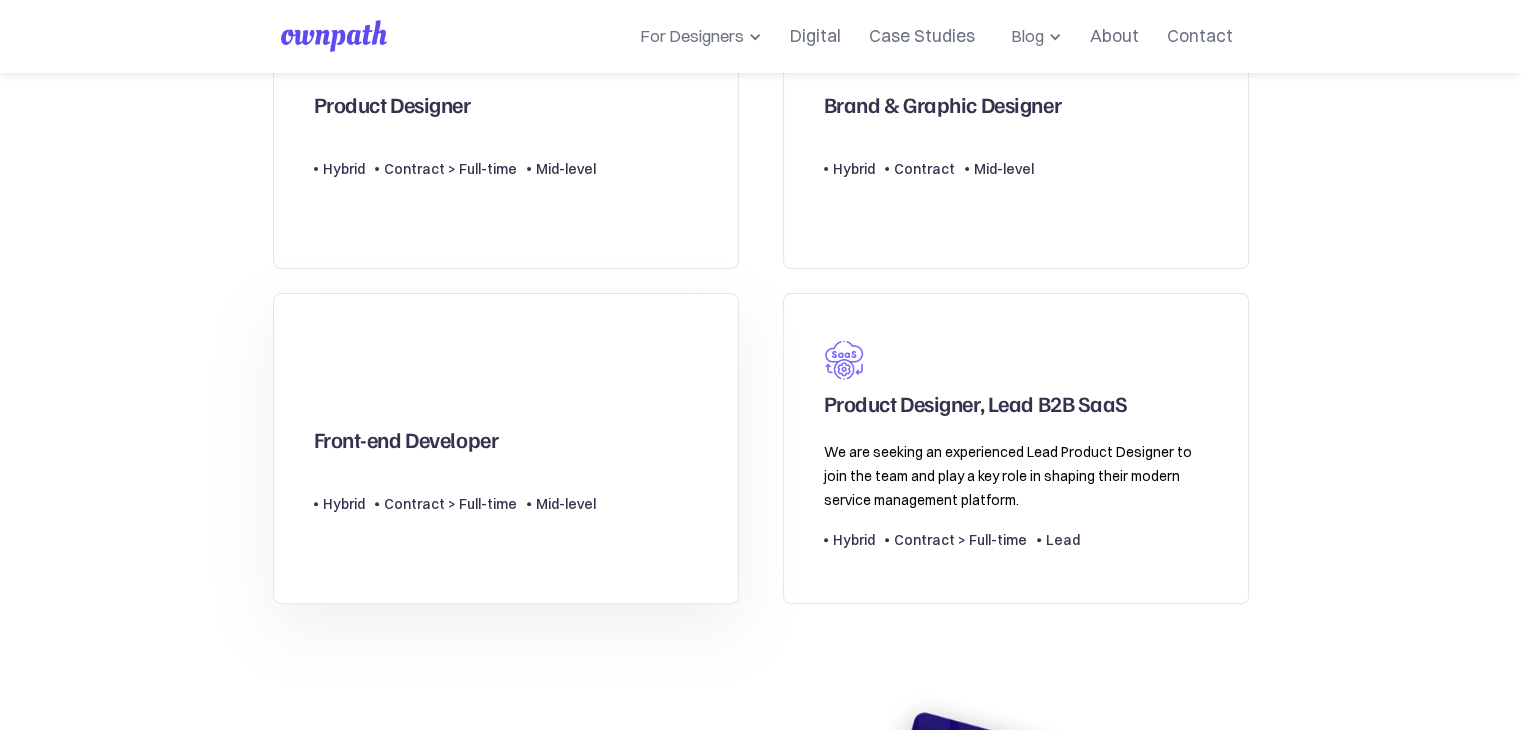 click on "Front-end Developer" at bounding box center (406, 444) 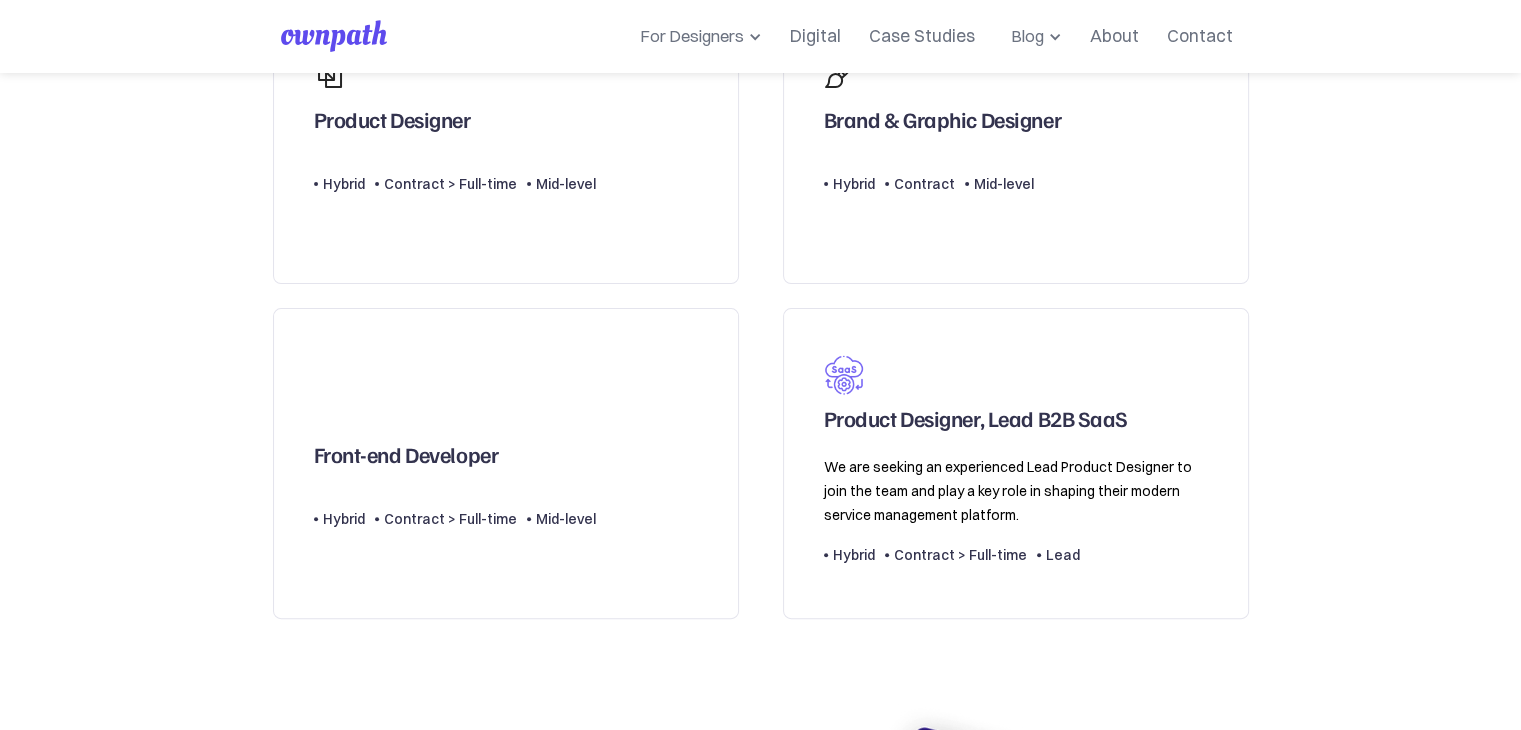 scroll, scrollTop: 551, scrollLeft: 0, axis: vertical 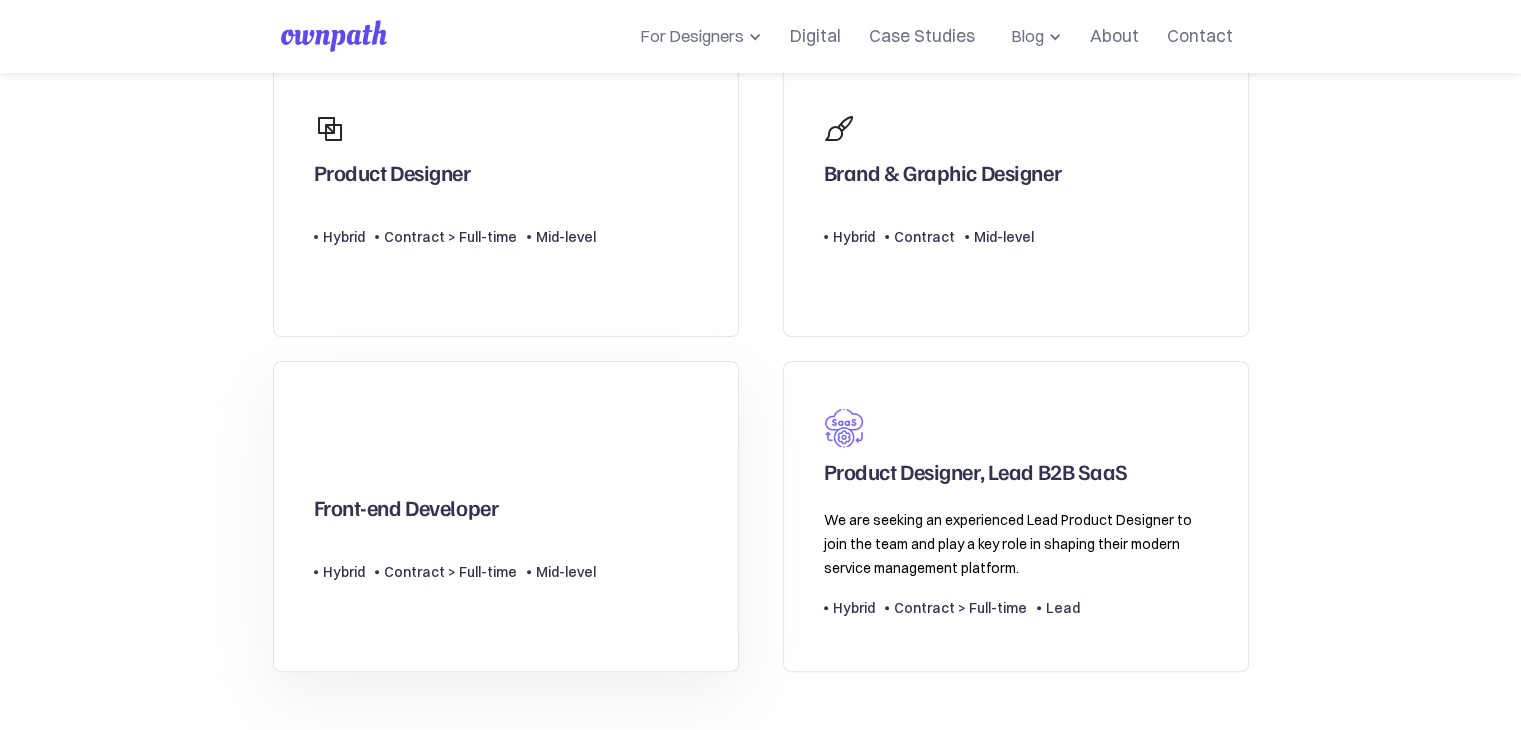 click on "Front-end Developer Type Level Hybrid Contract > Full-time Mid-level" at bounding box center (506, 516) 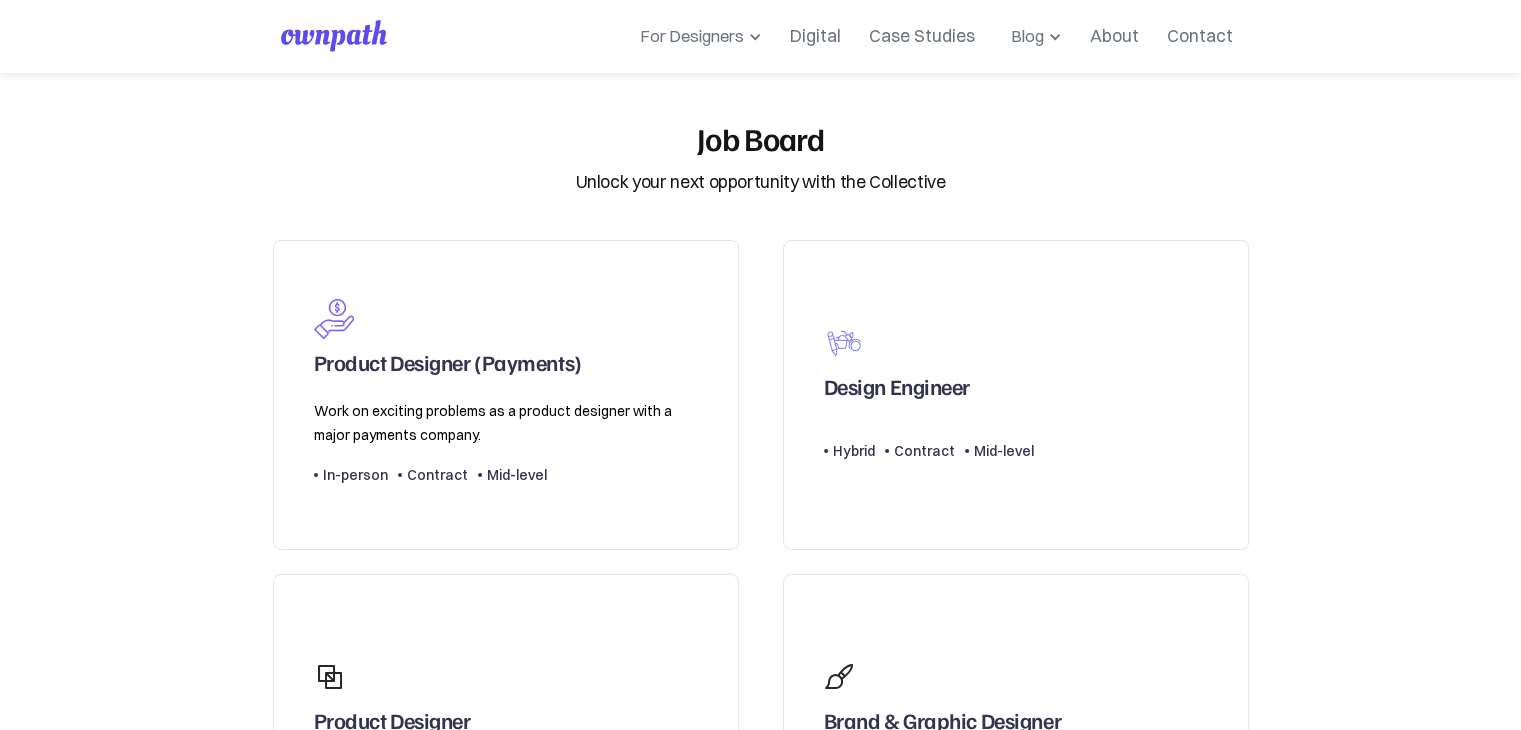 scroll, scrollTop: 0, scrollLeft: 0, axis: both 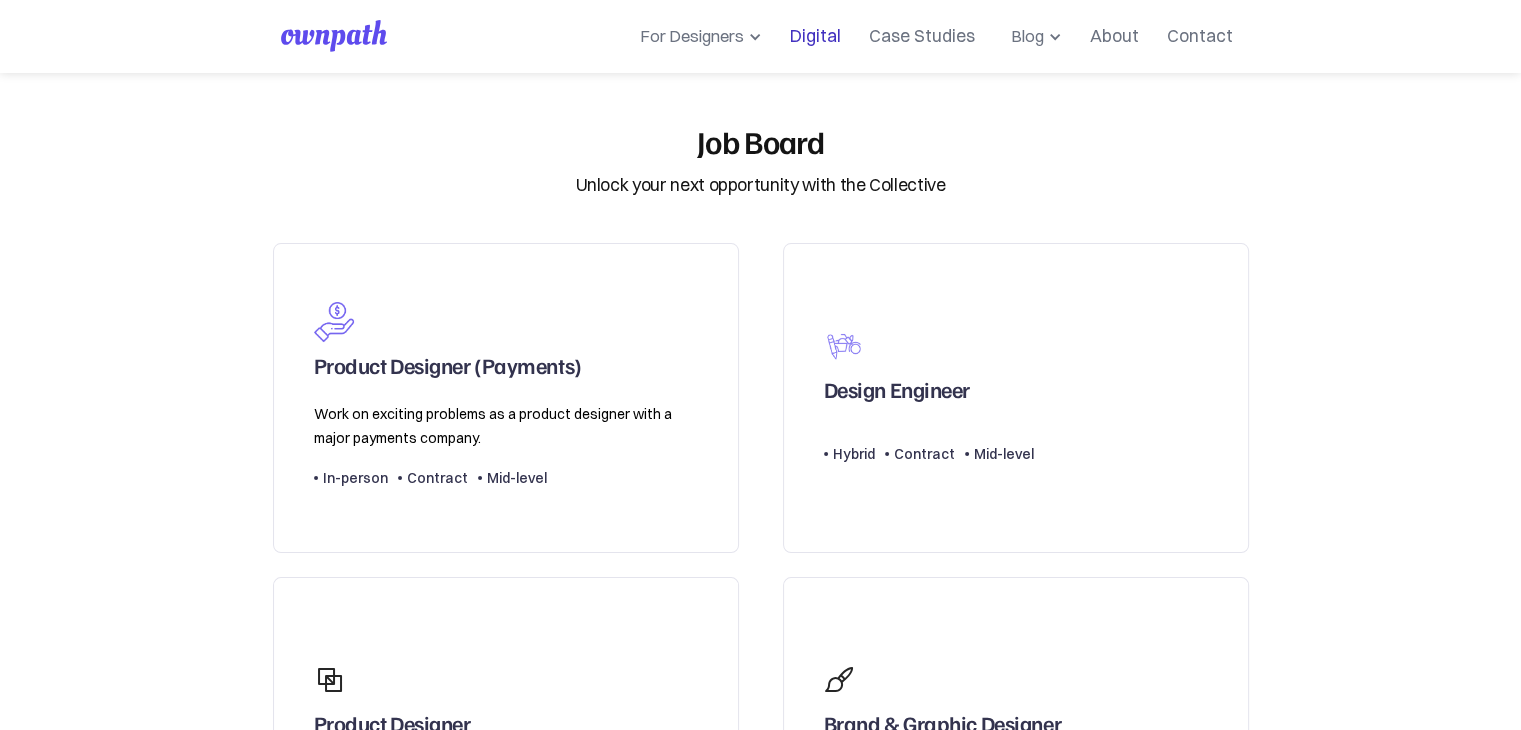 click on "Digital" at bounding box center [815, 36] 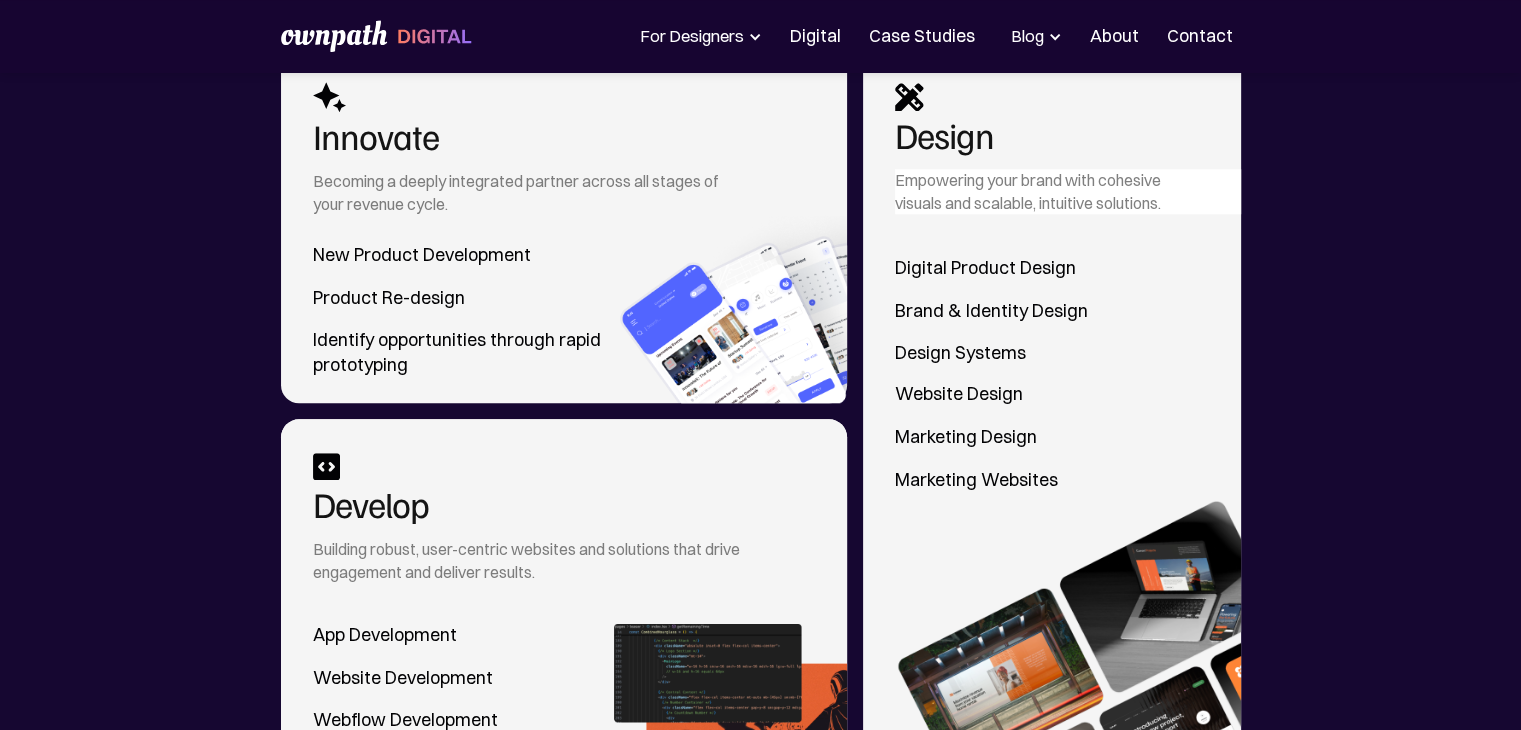 scroll, scrollTop: 1963, scrollLeft: 0, axis: vertical 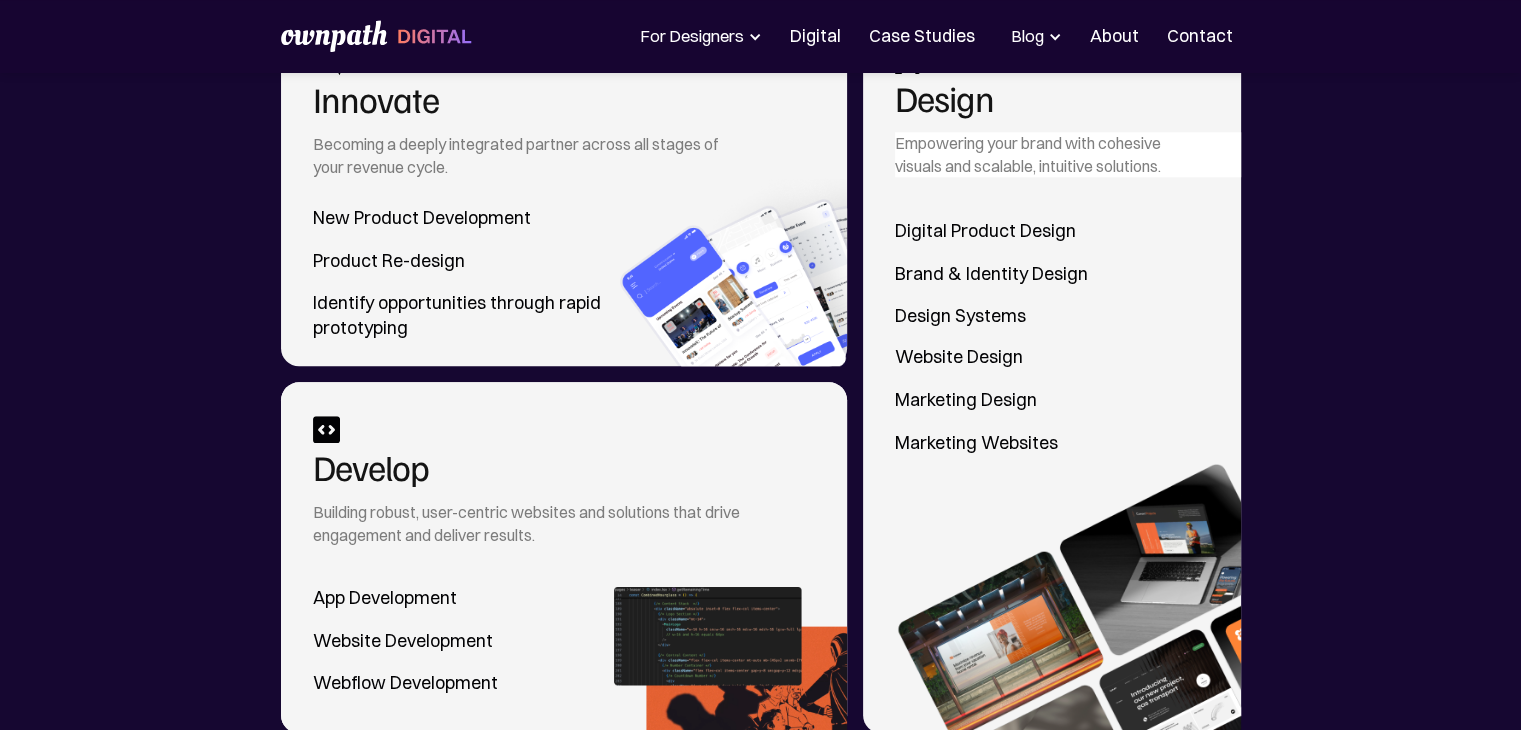 click at bounding box center [326, 429] 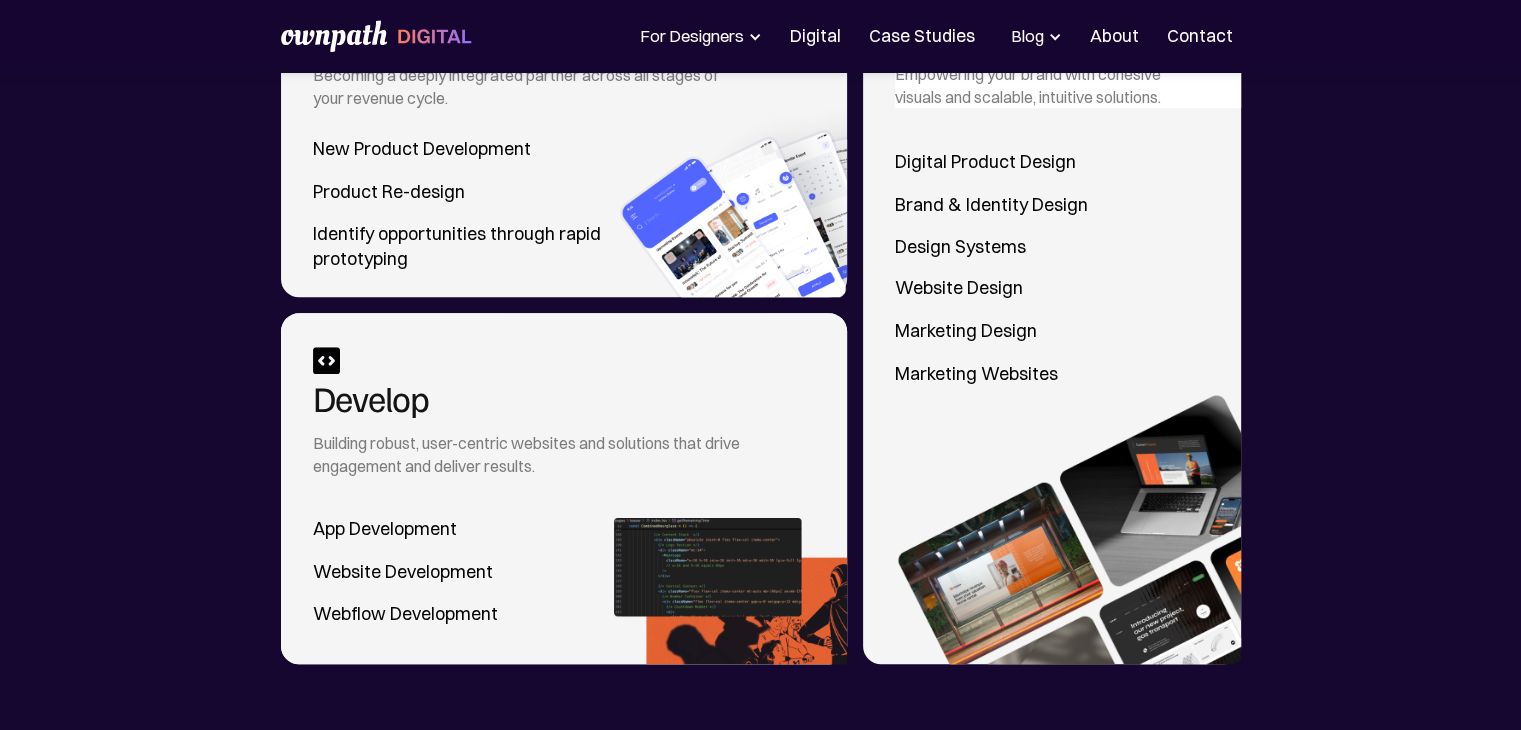 scroll, scrollTop: 2030, scrollLeft: 0, axis: vertical 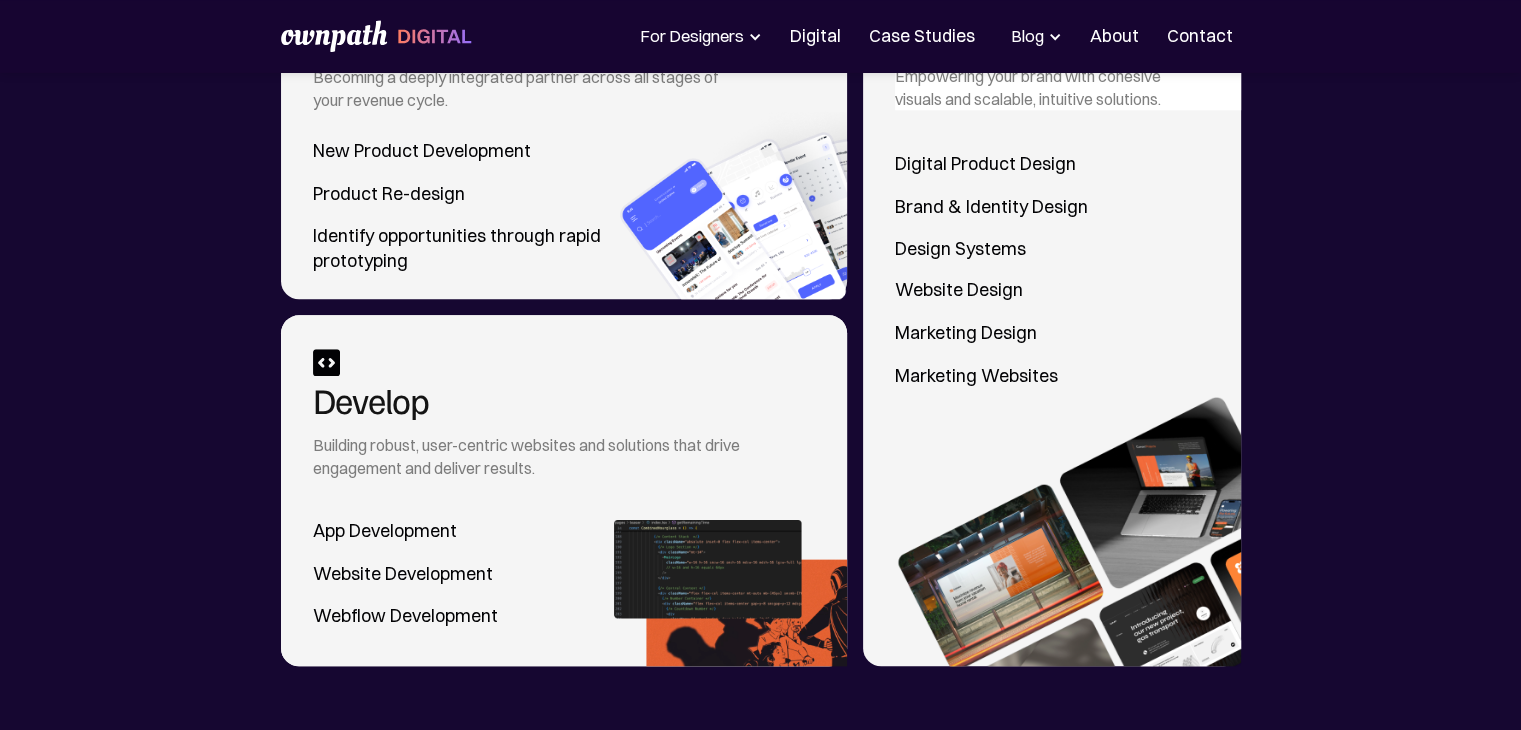 click on "App Development" at bounding box center (405, 531) 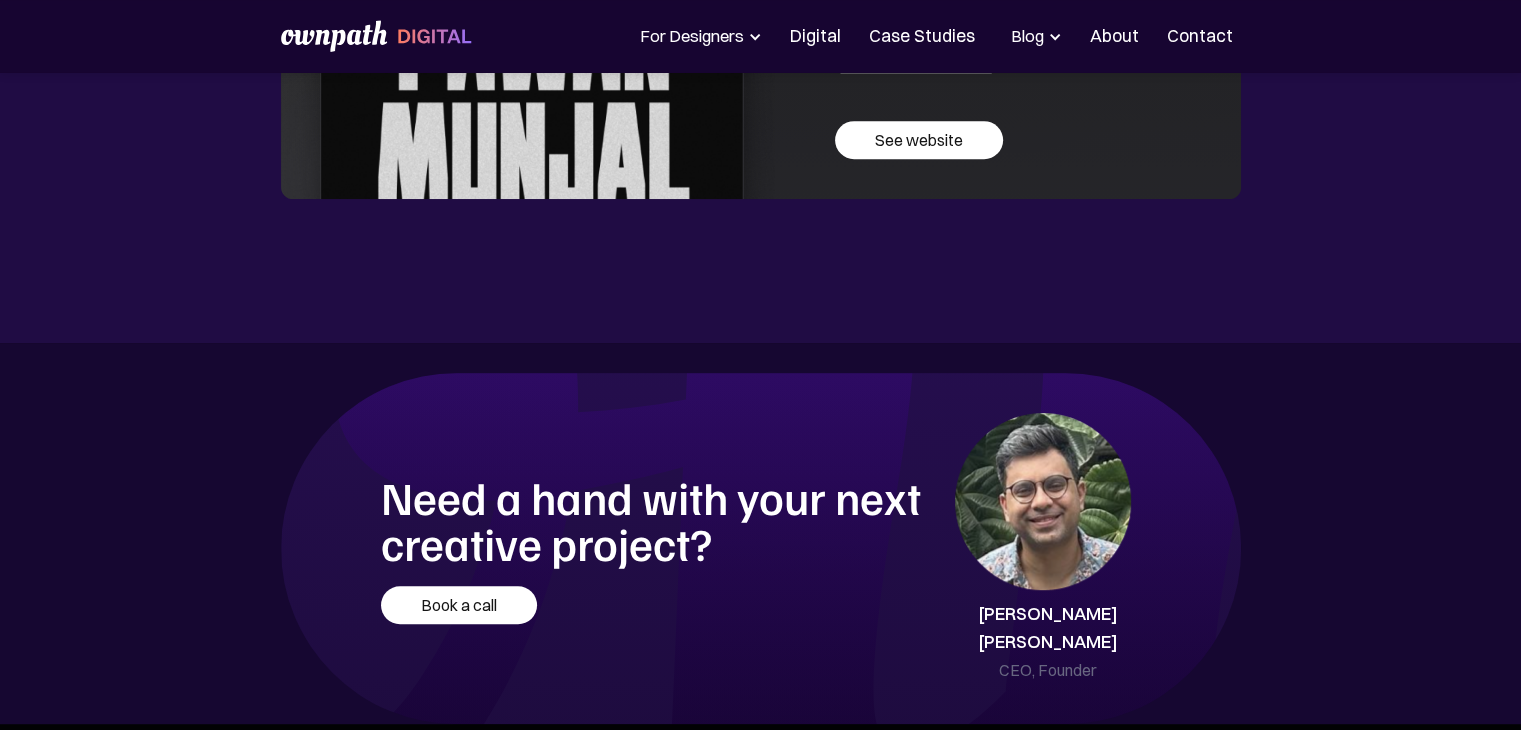 scroll, scrollTop: 979, scrollLeft: 0, axis: vertical 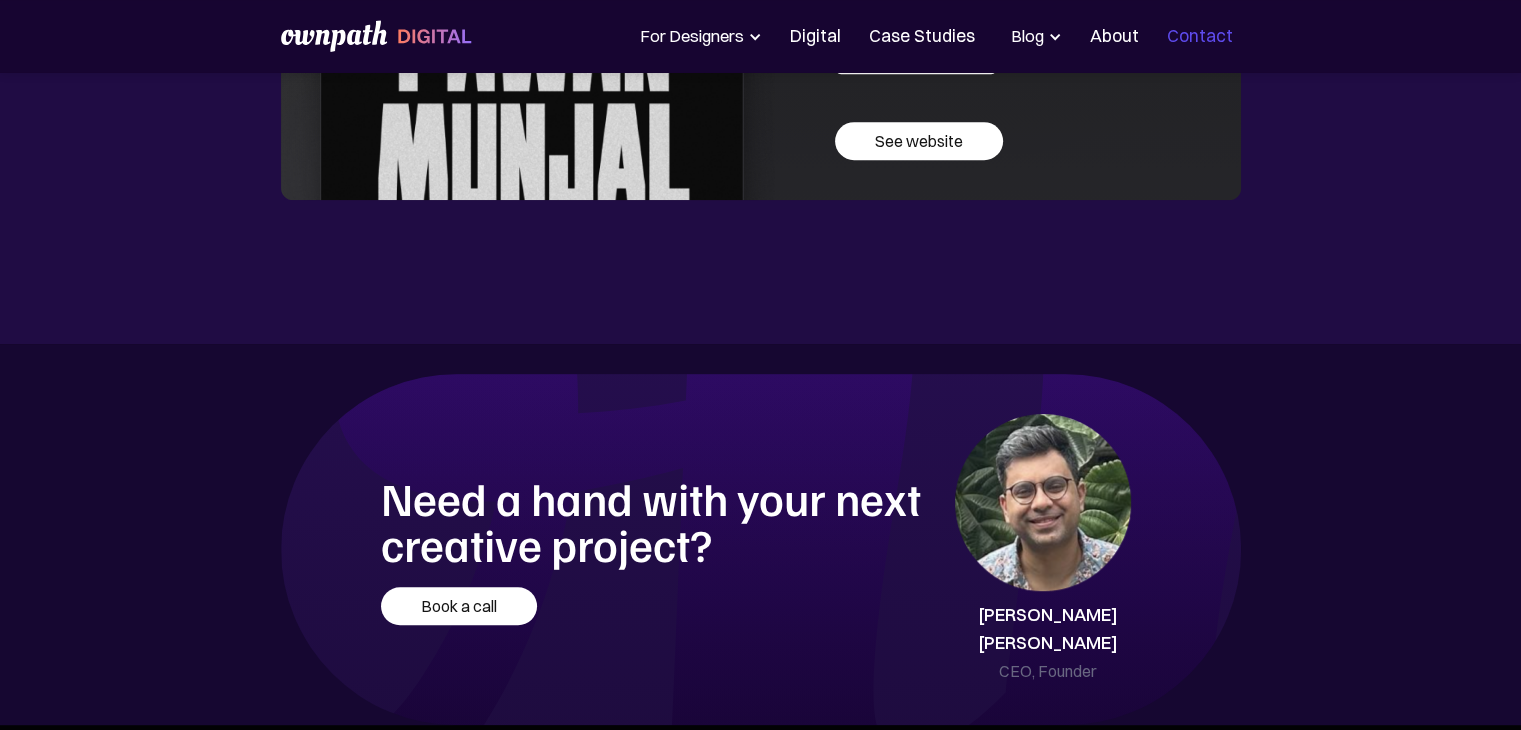 click on "Contact" at bounding box center [1200, 36] 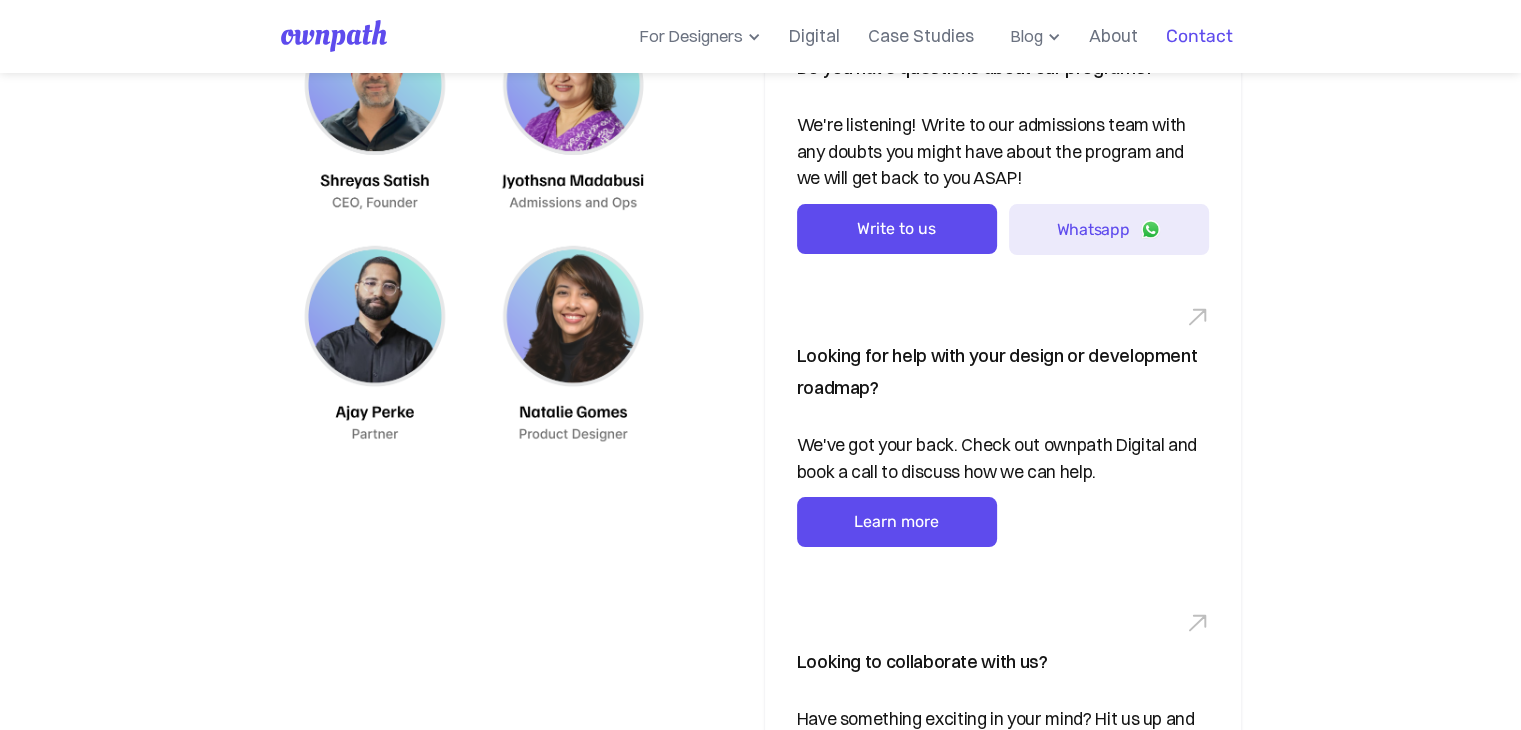 scroll, scrollTop: 0, scrollLeft: 0, axis: both 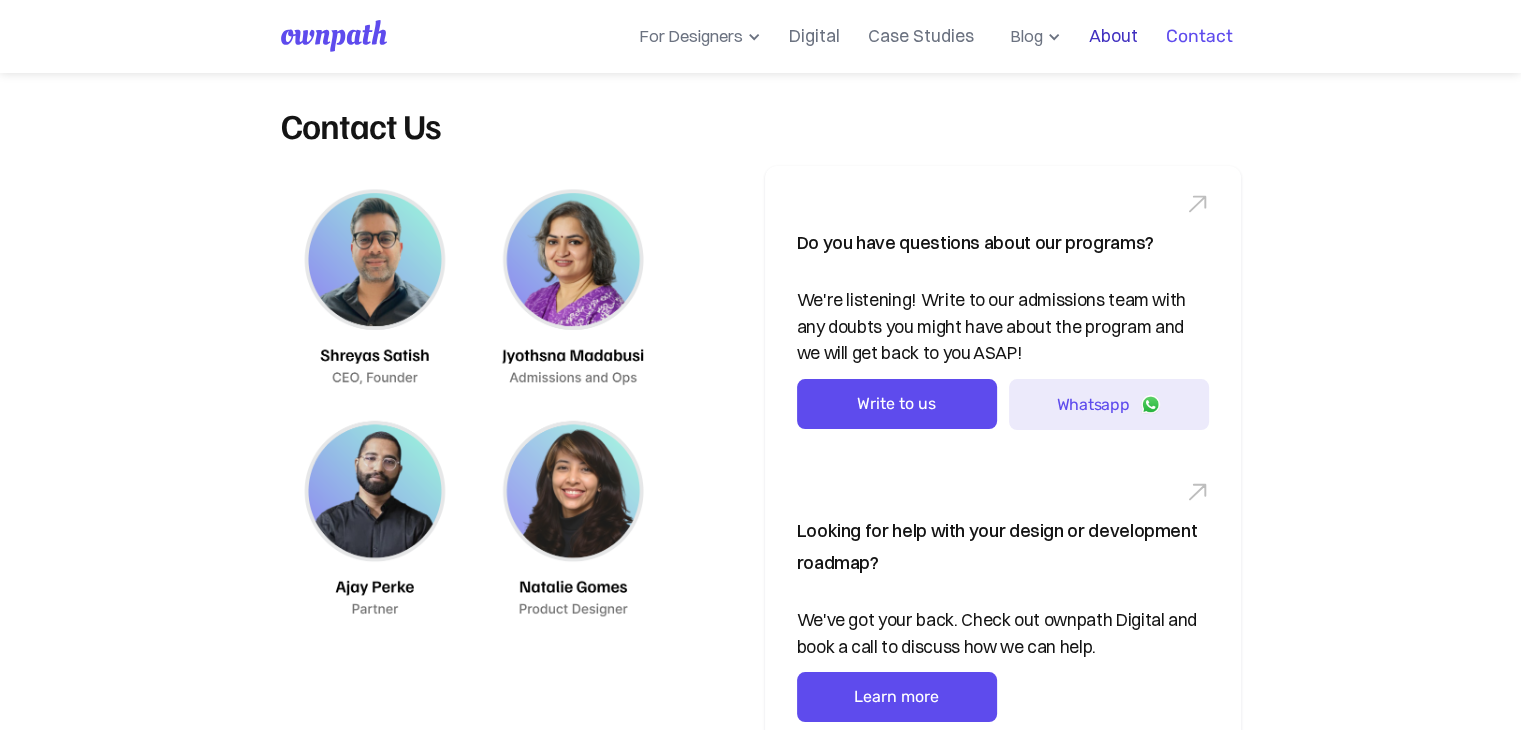 click on "About" at bounding box center (1113, 36) 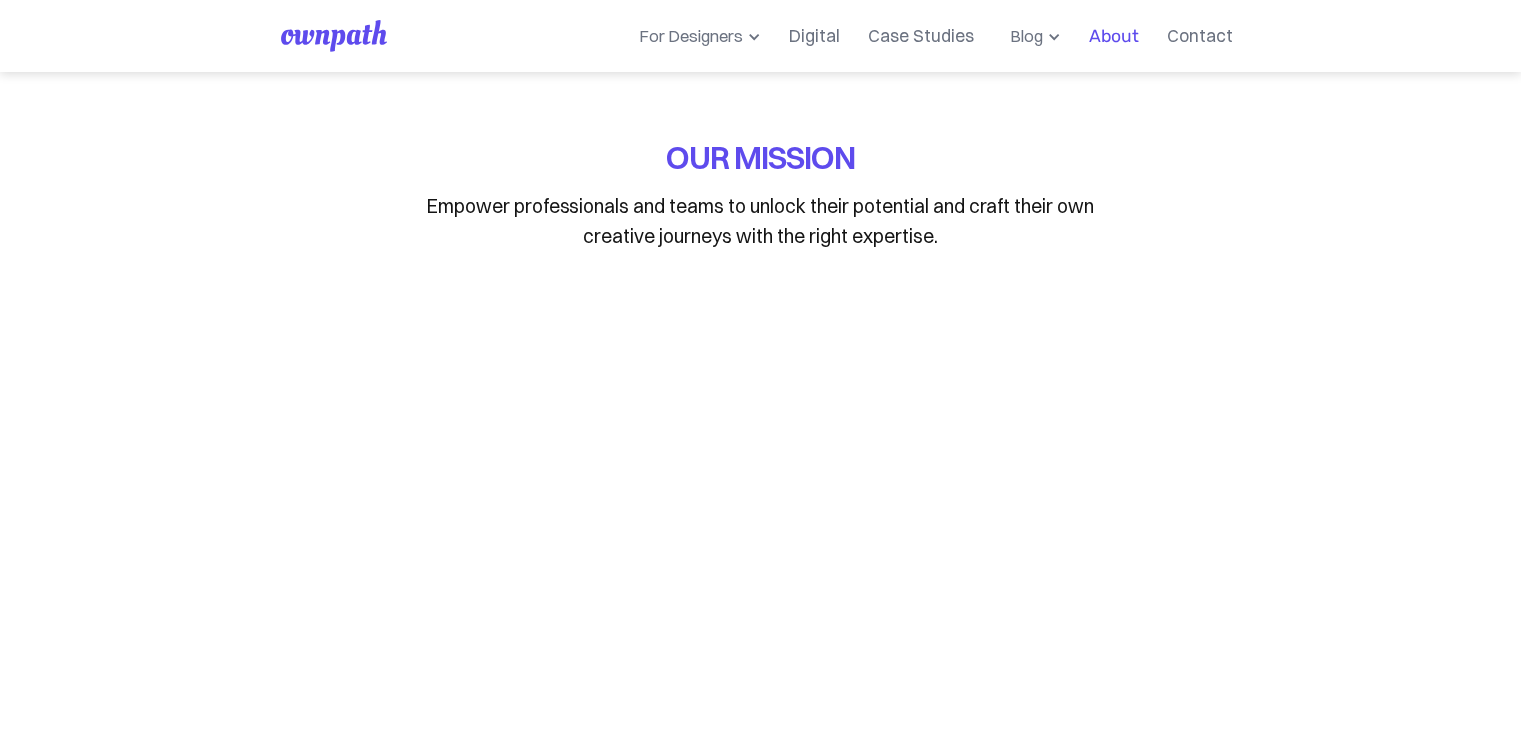 scroll, scrollTop: 0, scrollLeft: 0, axis: both 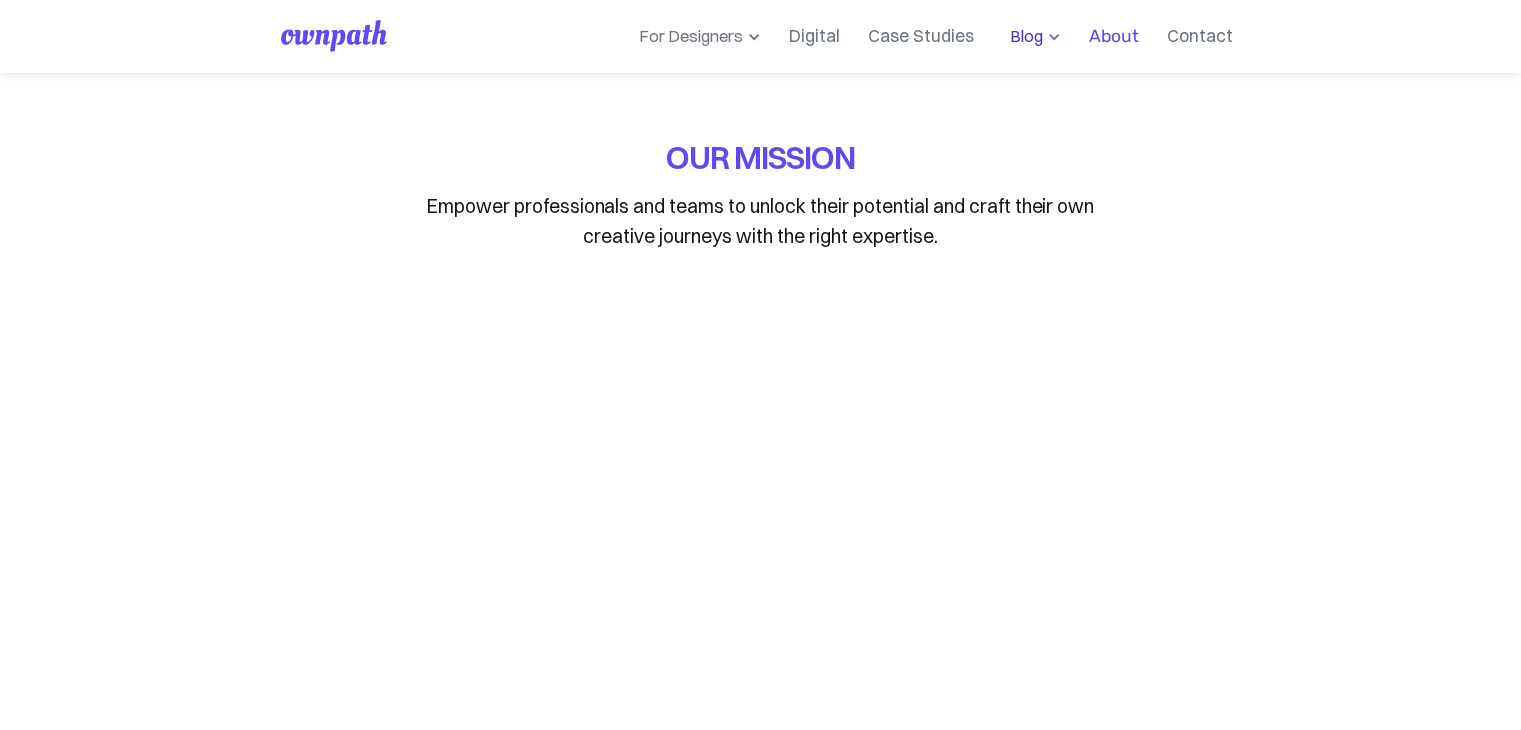 click on "Blog" at bounding box center [1022, 36] 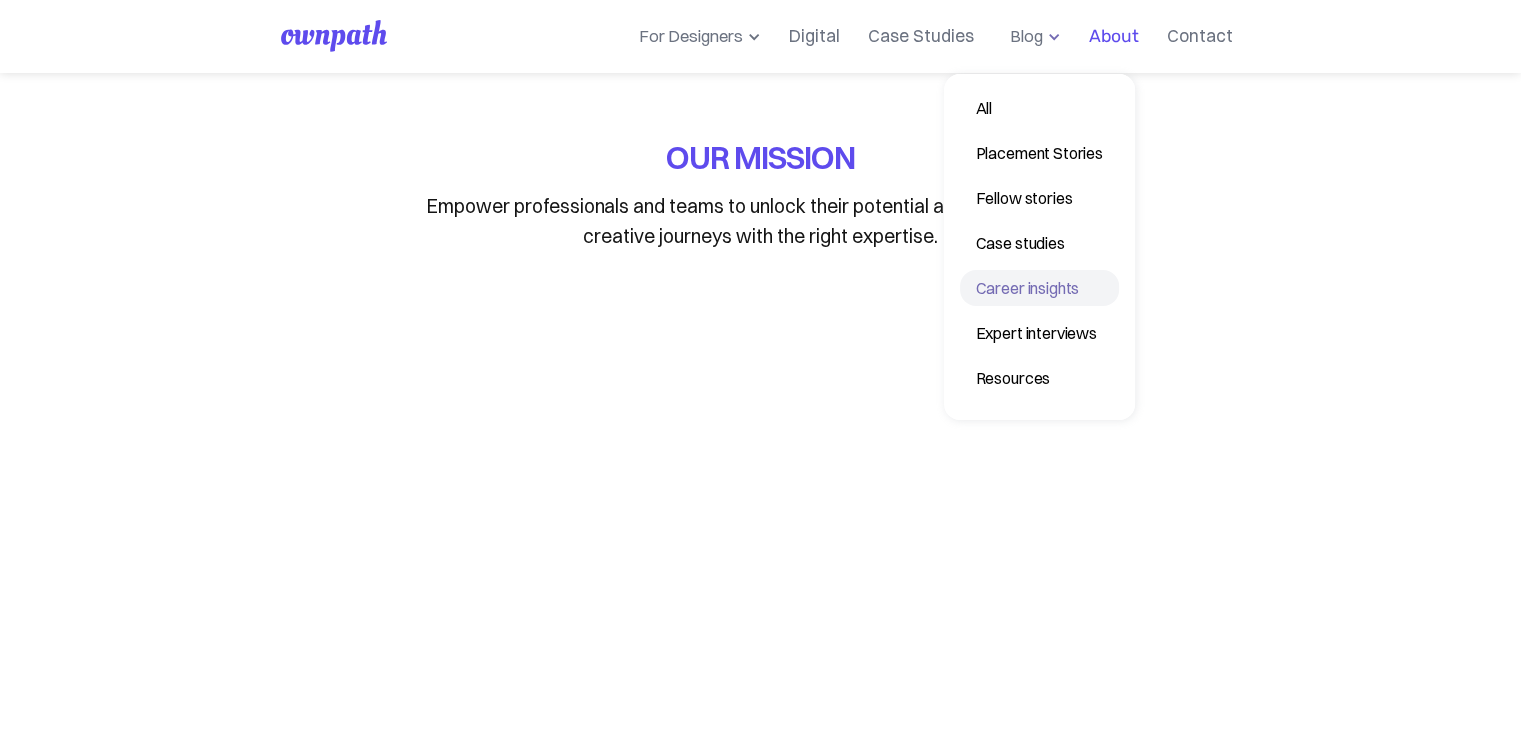 click on "Career insights" at bounding box center (1039, 288) 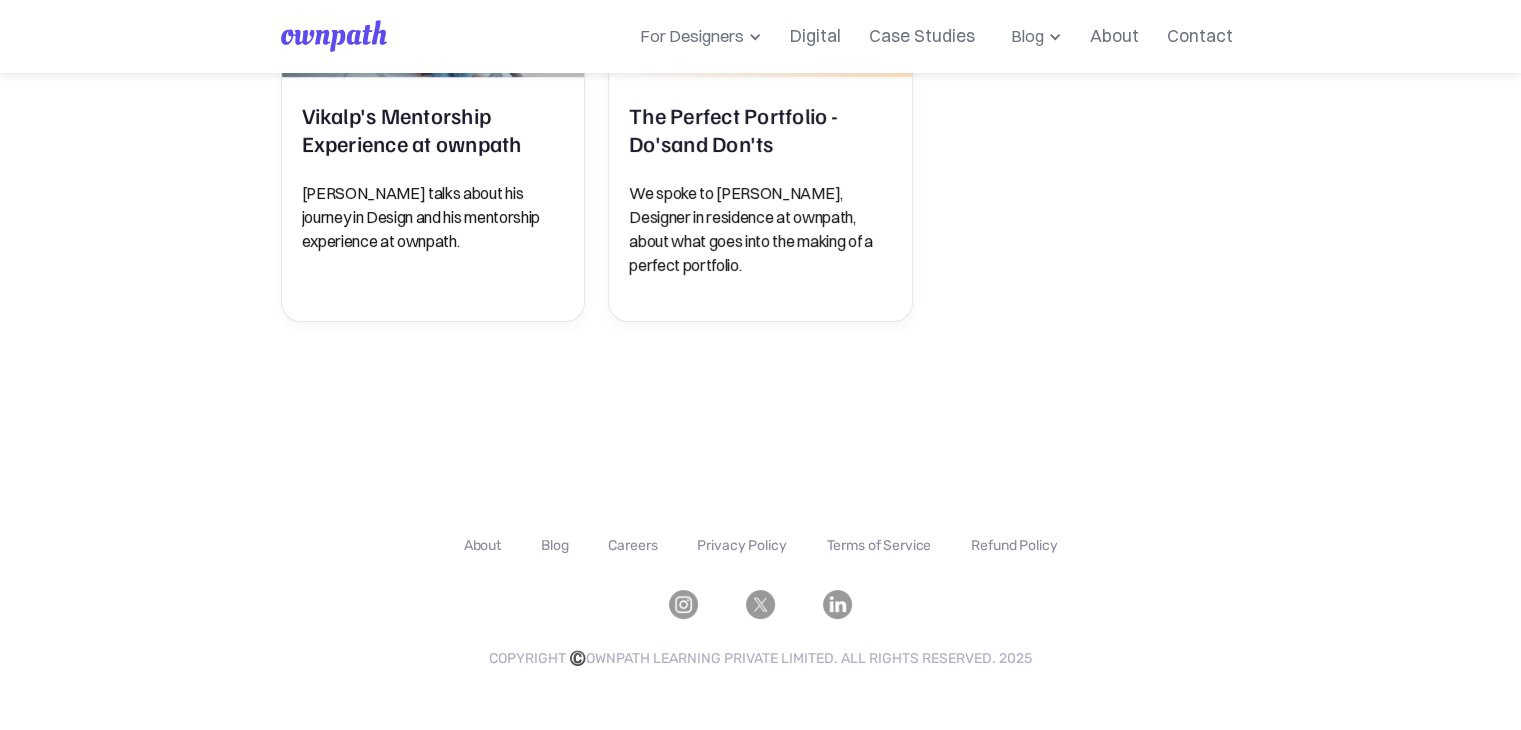 scroll, scrollTop: 0, scrollLeft: 0, axis: both 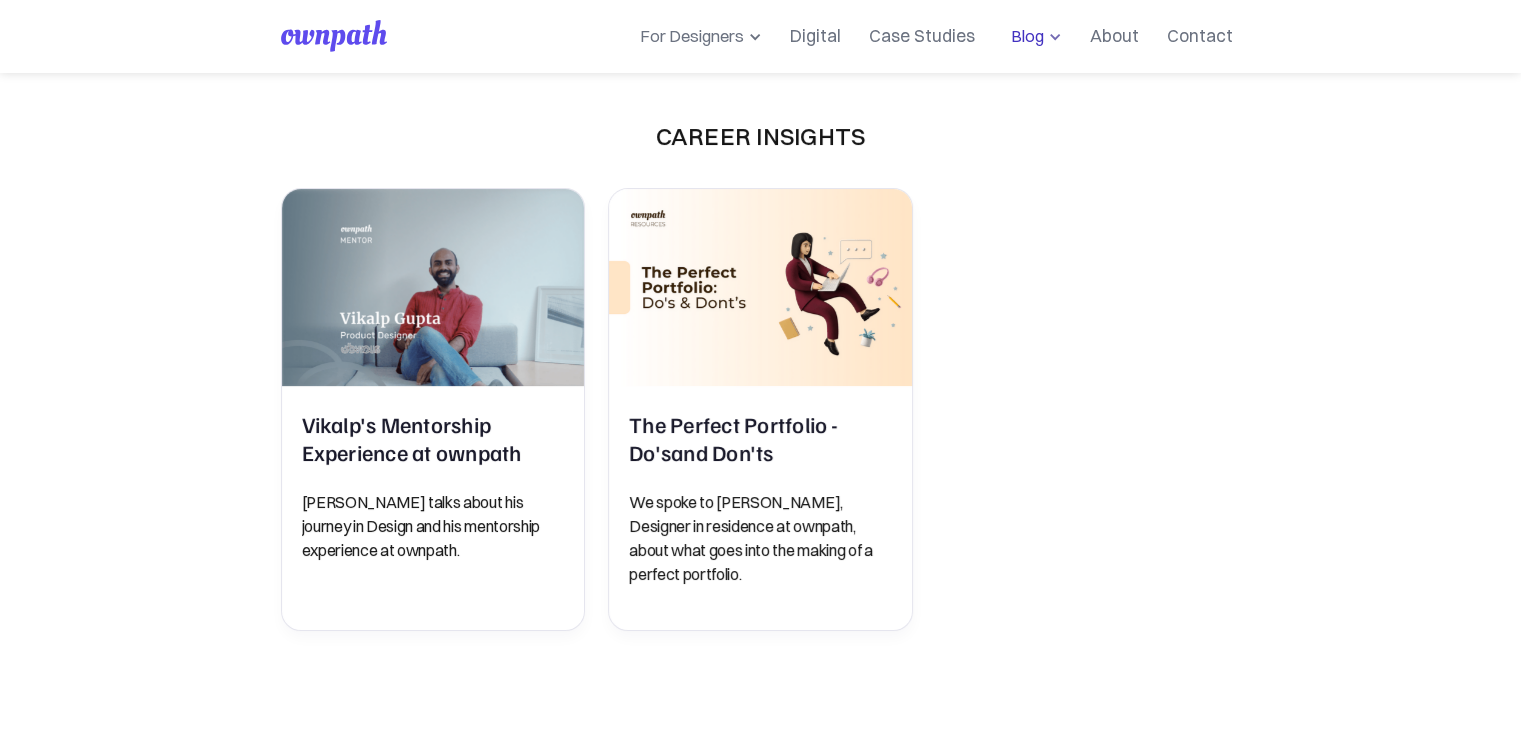 click on "Blog" at bounding box center [1023, 36] 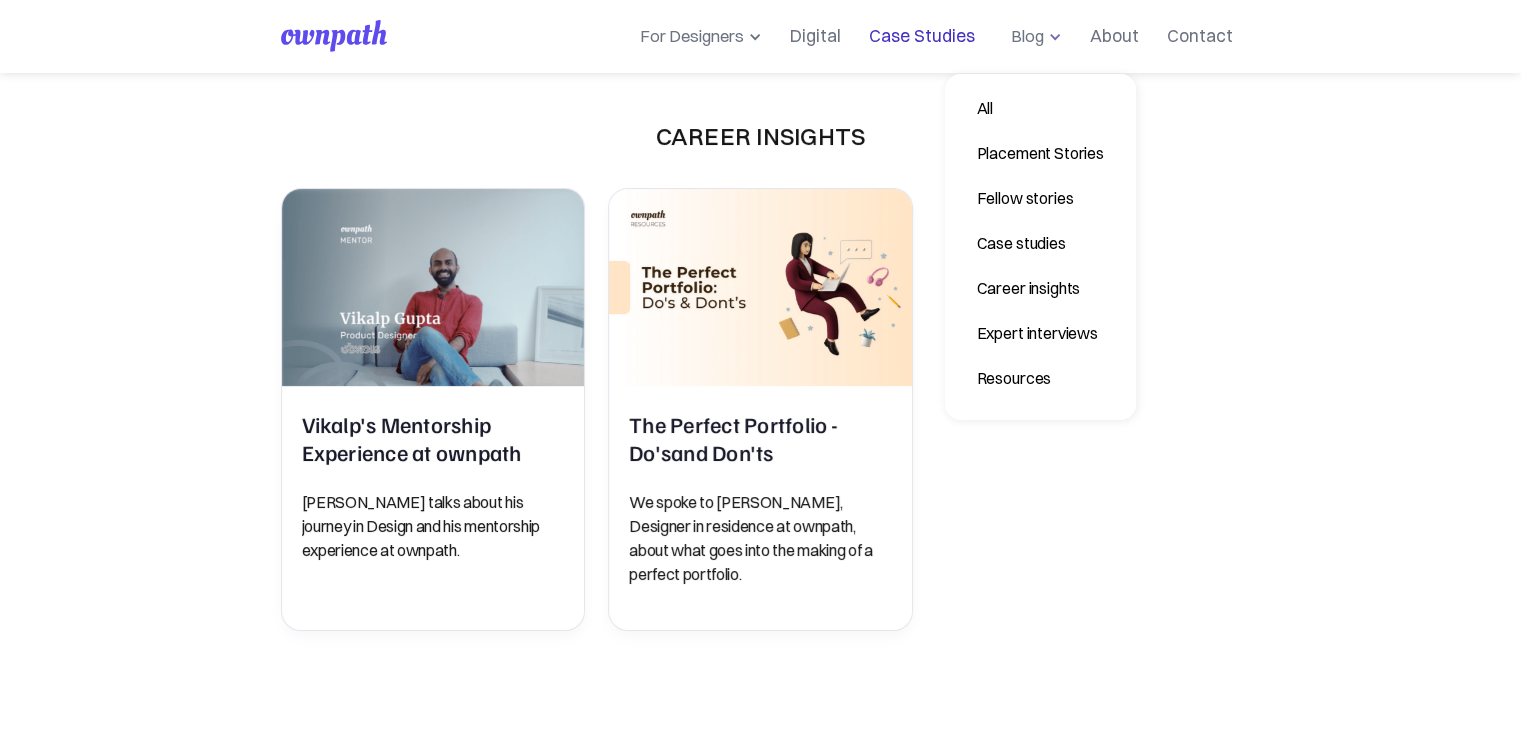 click on "Case Studies" at bounding box center (922, 36) 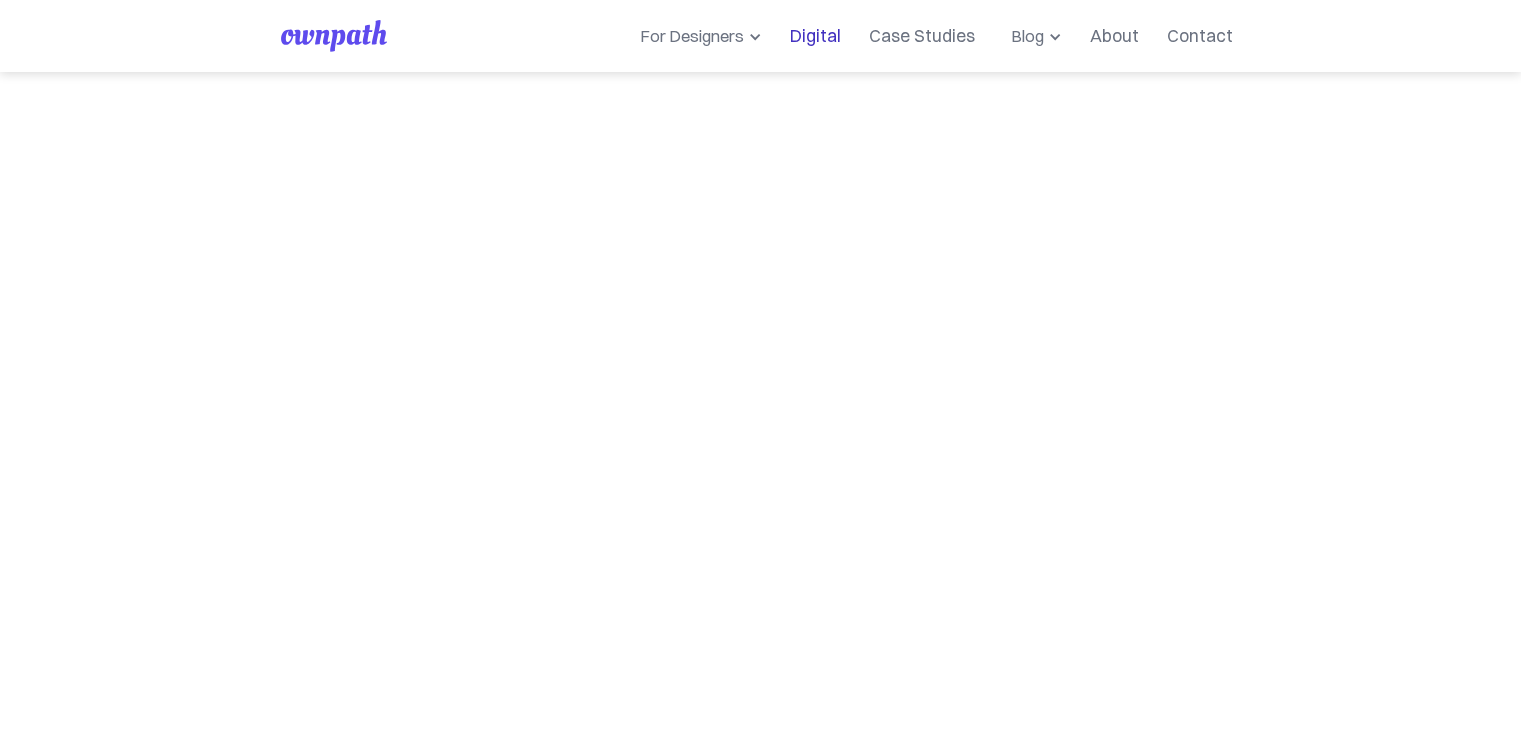 scroll, scrollTop: 0, scrollLeft: 0, axis: both 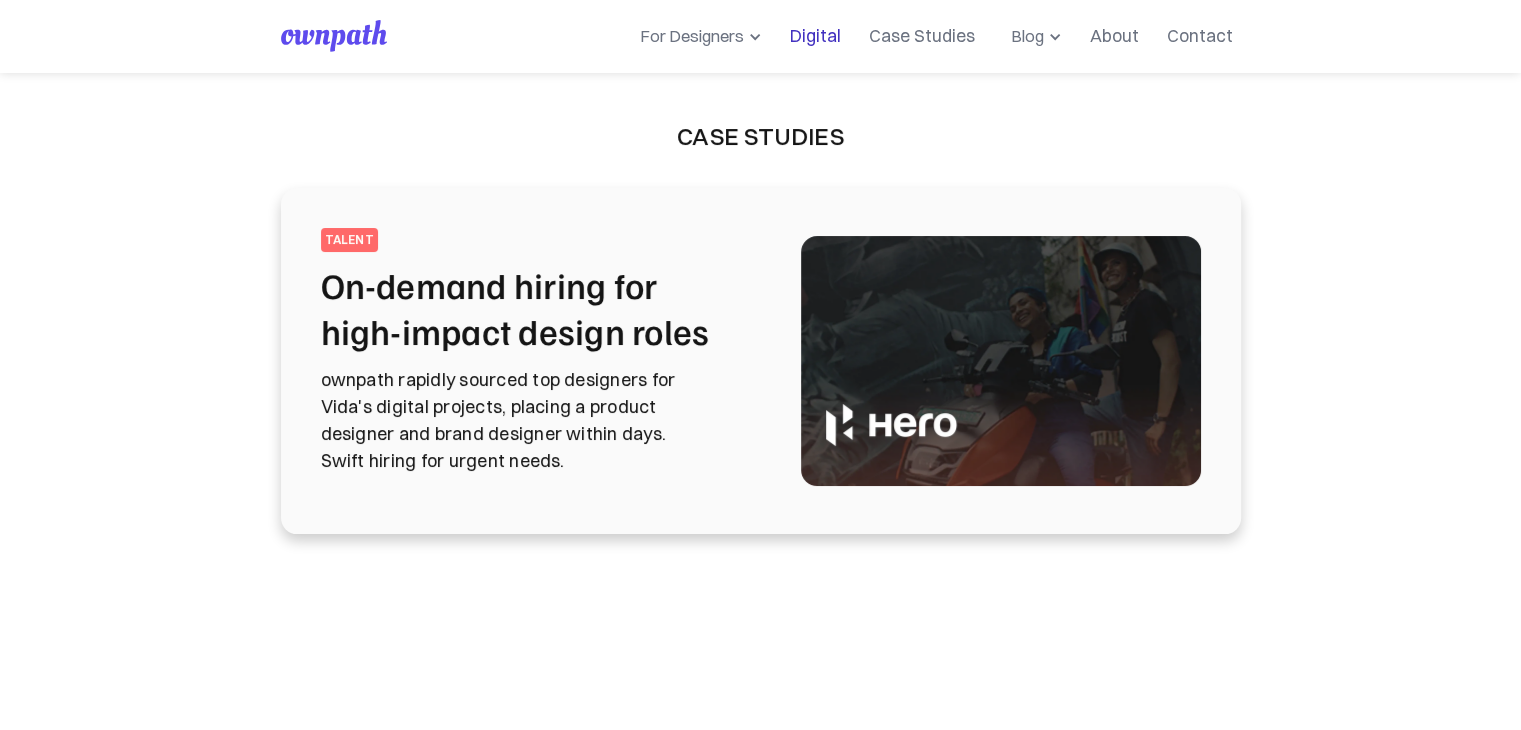 click on "Digital" at bounding box center (815, 36) 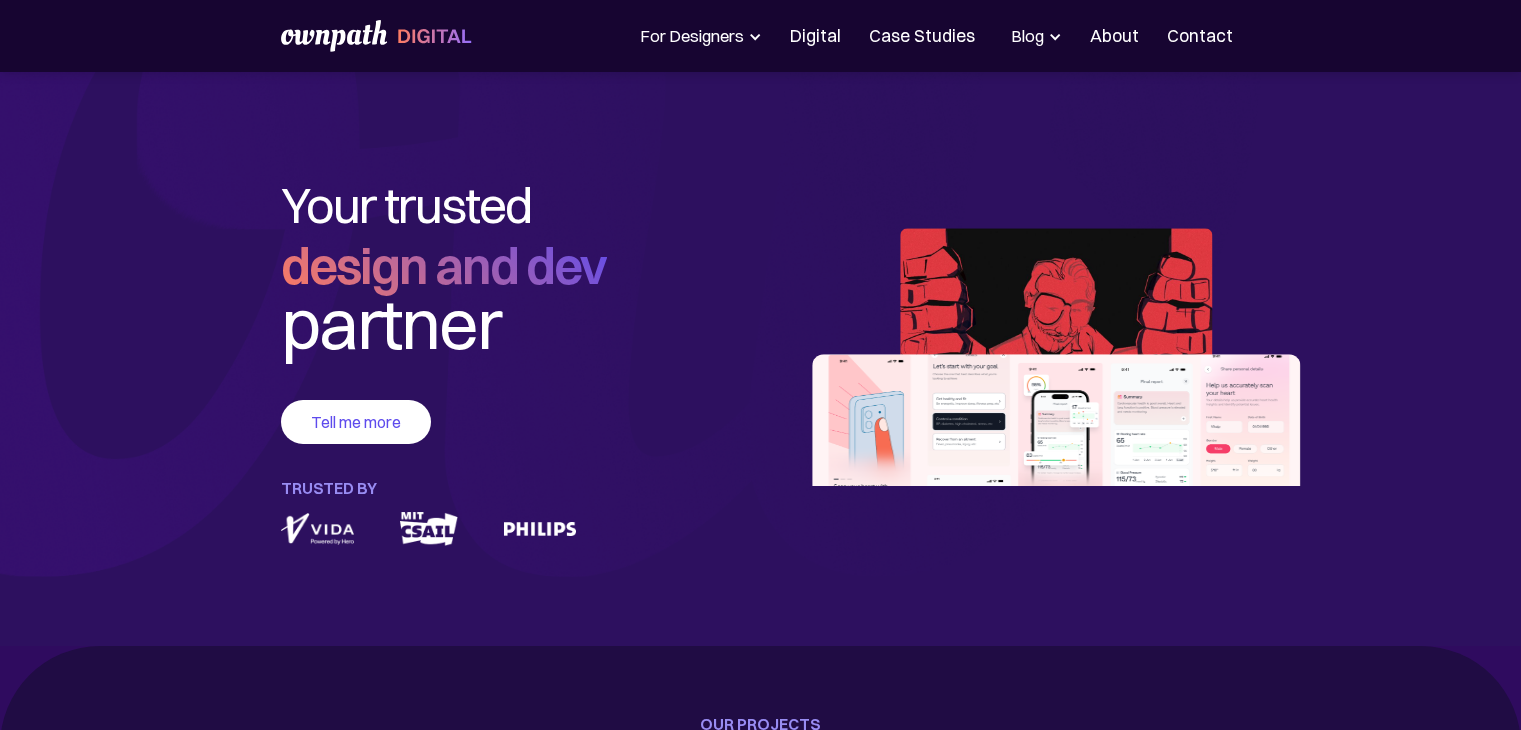 scroll, scrollTop: 0, scrollLeft: 0, axis: both 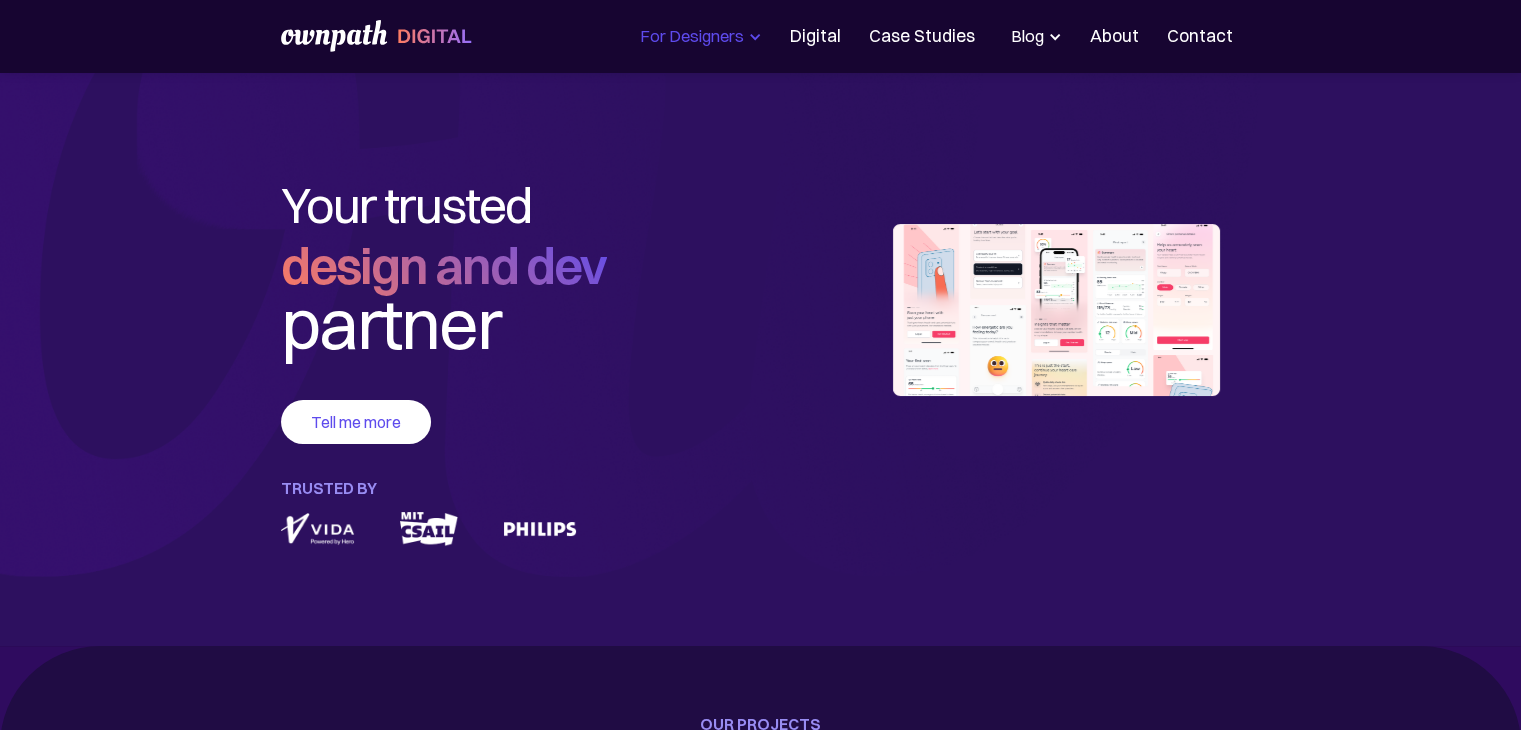 click on "For Designers" at bounding box center (688, 36) 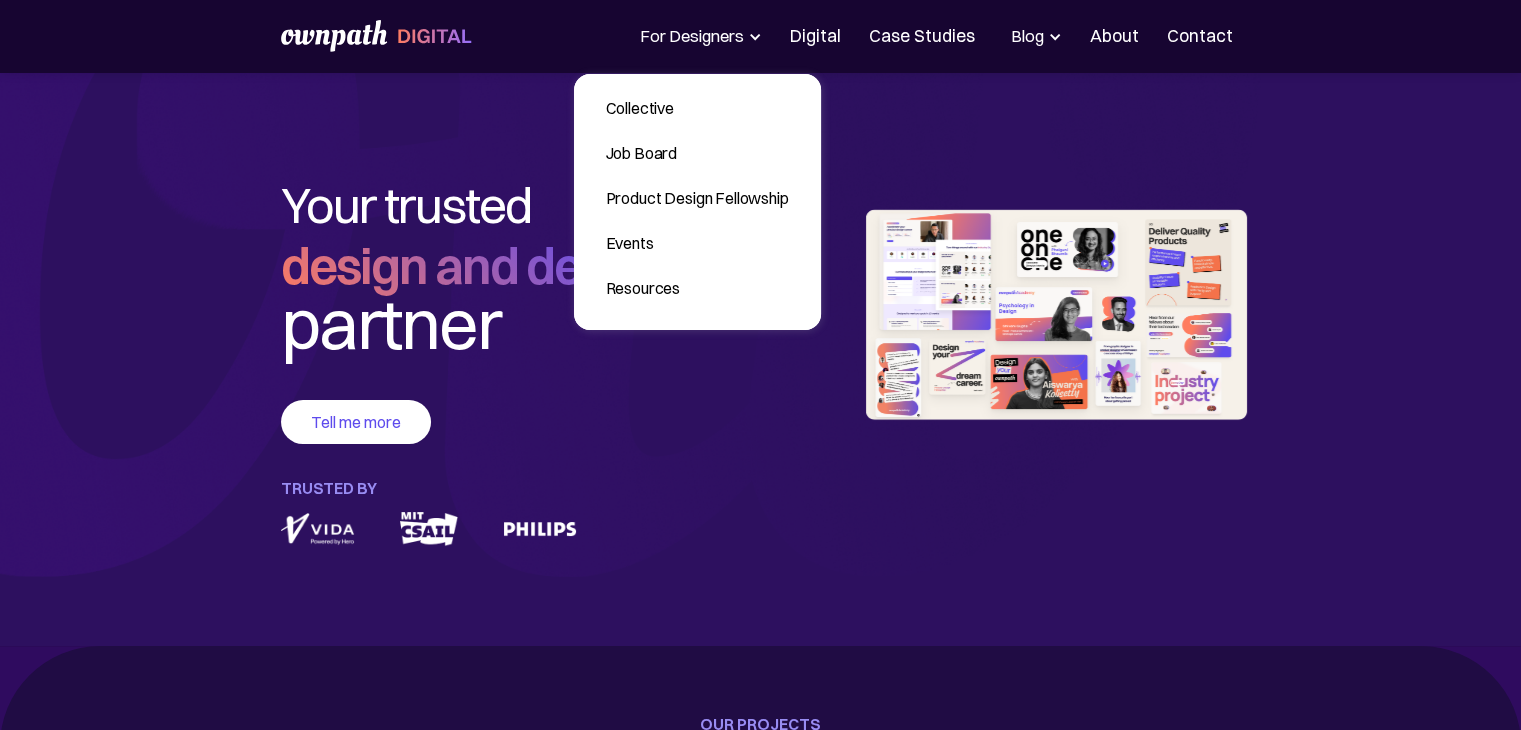 click on "Your trusted design and dev with us partner Tell me more TRUSTED BY" at bounding box center (517, 359) 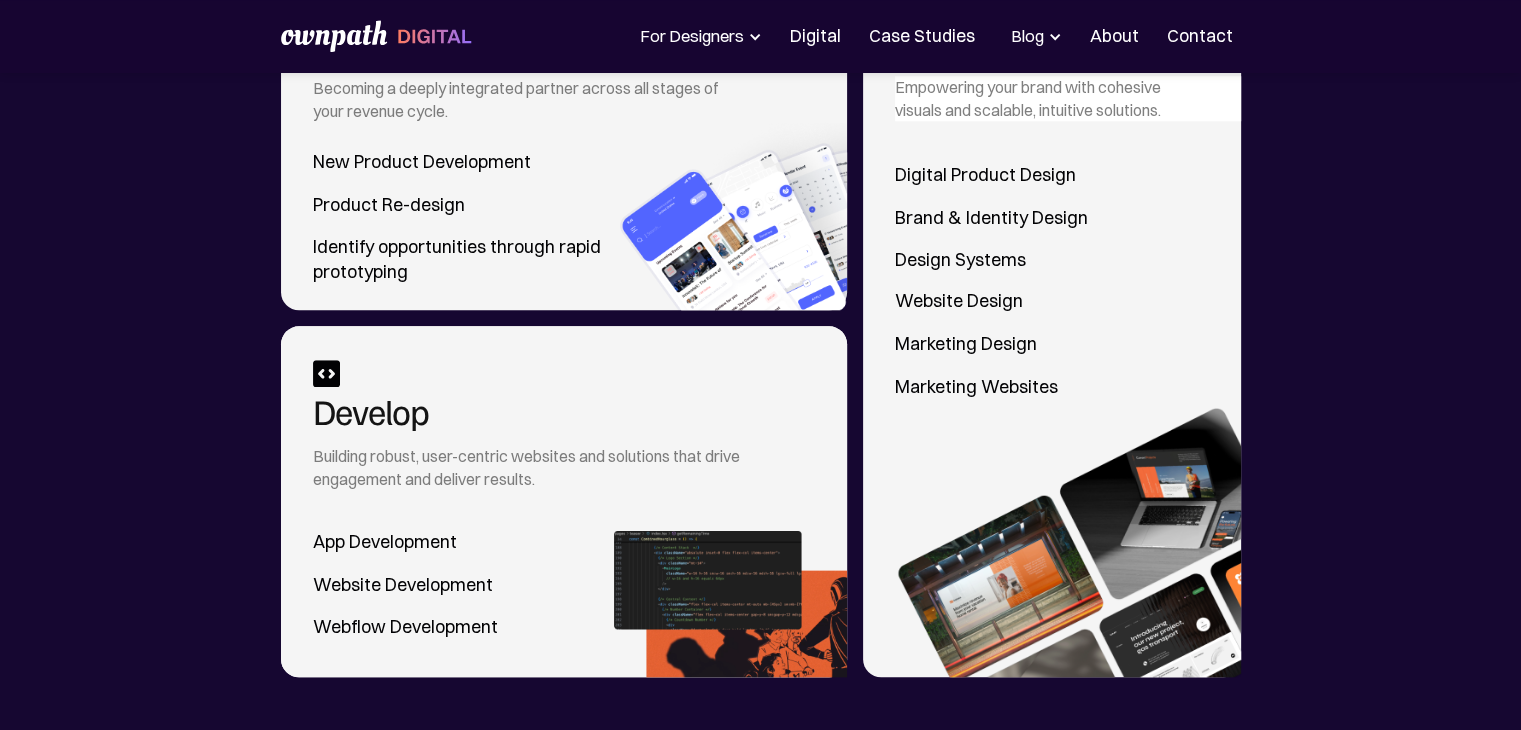 scroll, scrollTop: 1967, scrollLeft: 0, axis: vertical 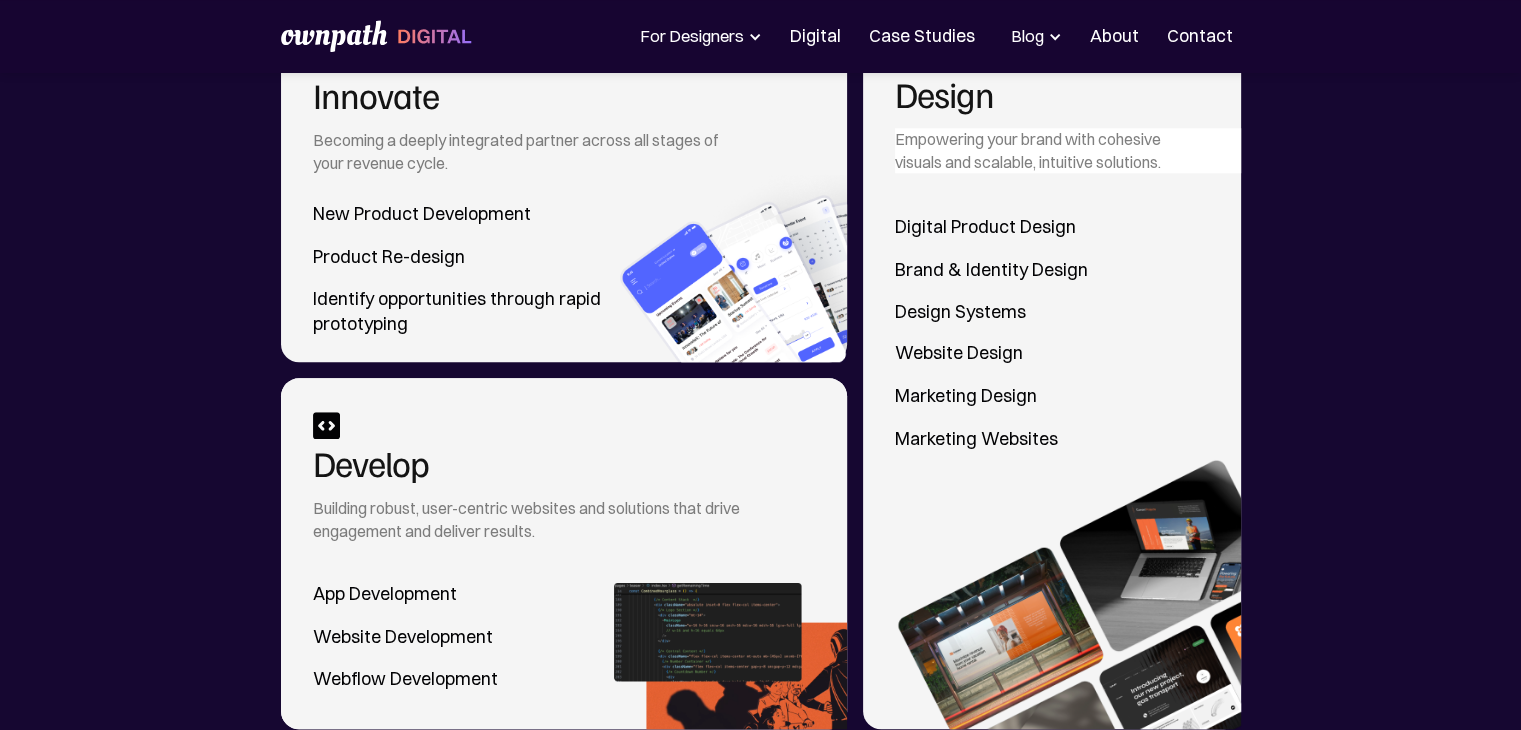click at bounding box center [326, 425] 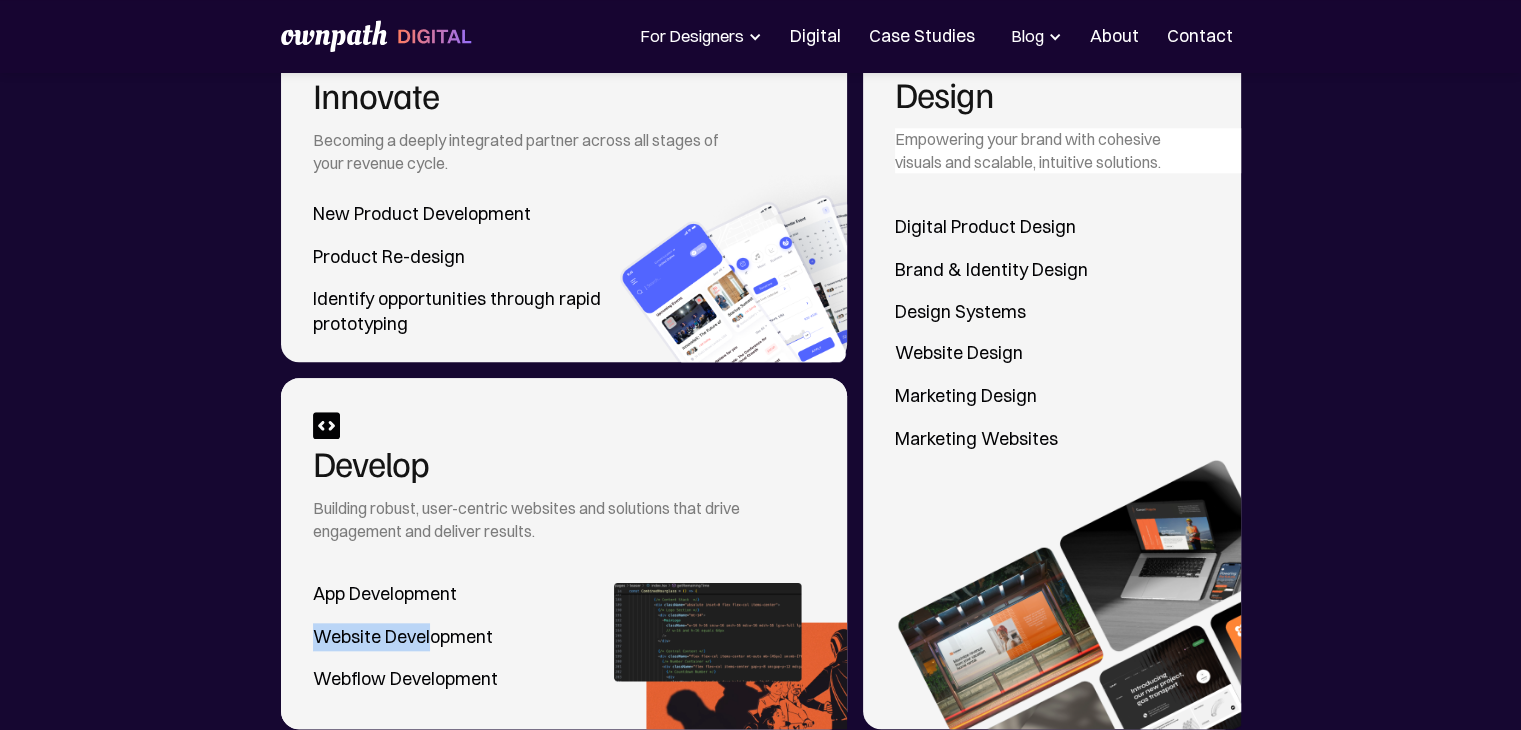 drag, startPoint x: 512, startPoint y: 515, endPoint x: 432, endPoint y: 562, distance: 92.7847 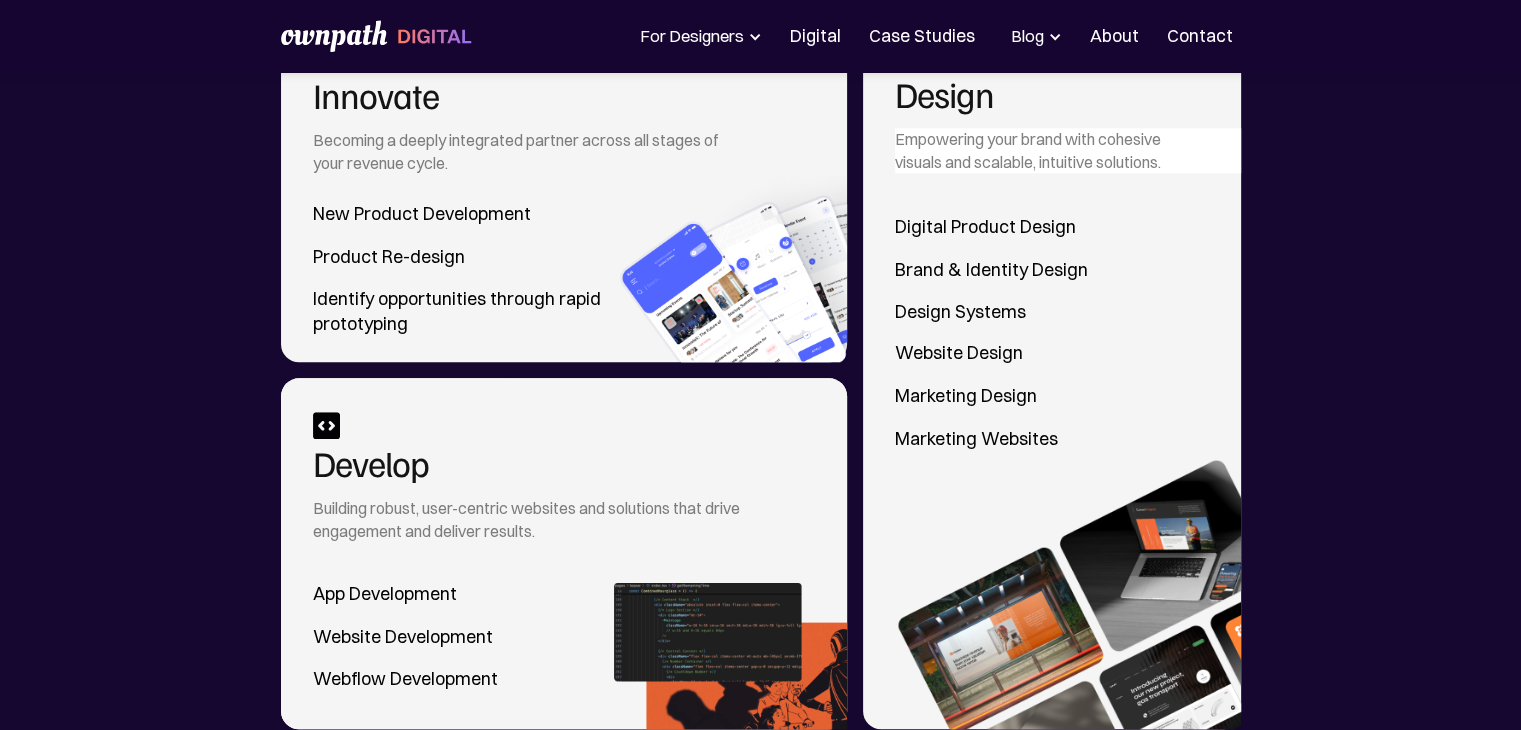 click on "App Development" at bounding box center [405, 594] 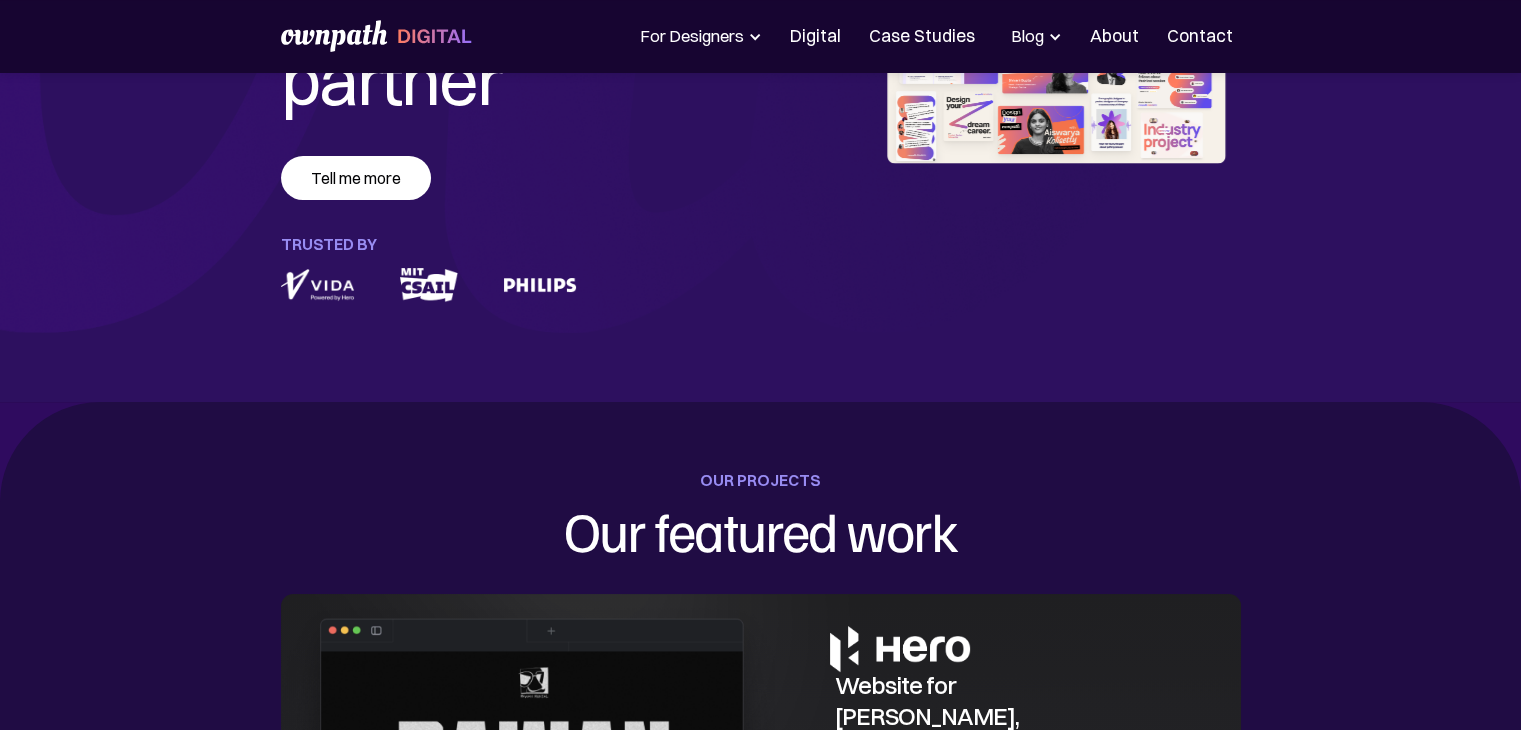 scroll, scrollTop: 0, scrollLeft: 0, axis: both 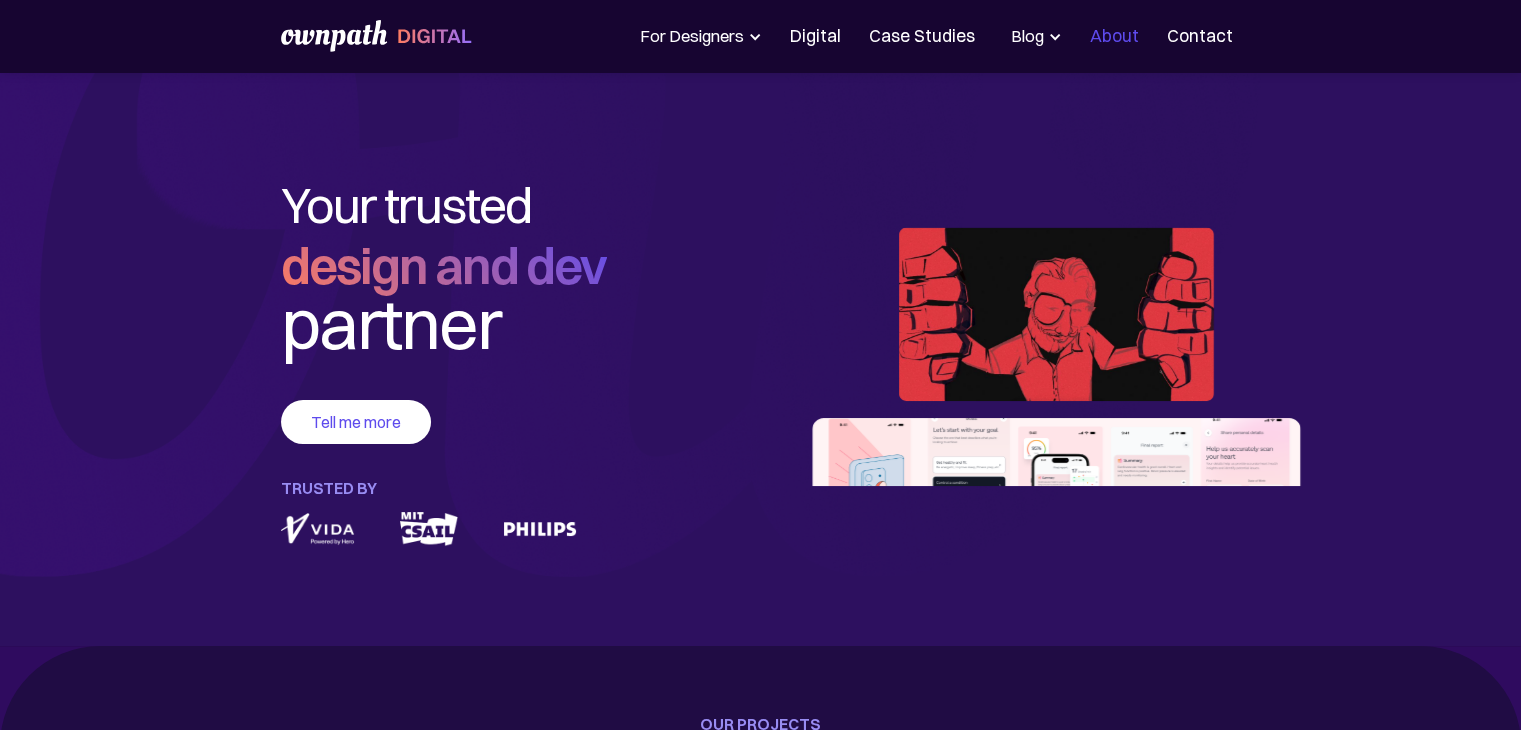 click on "About" at bounding box center [1114, 36] 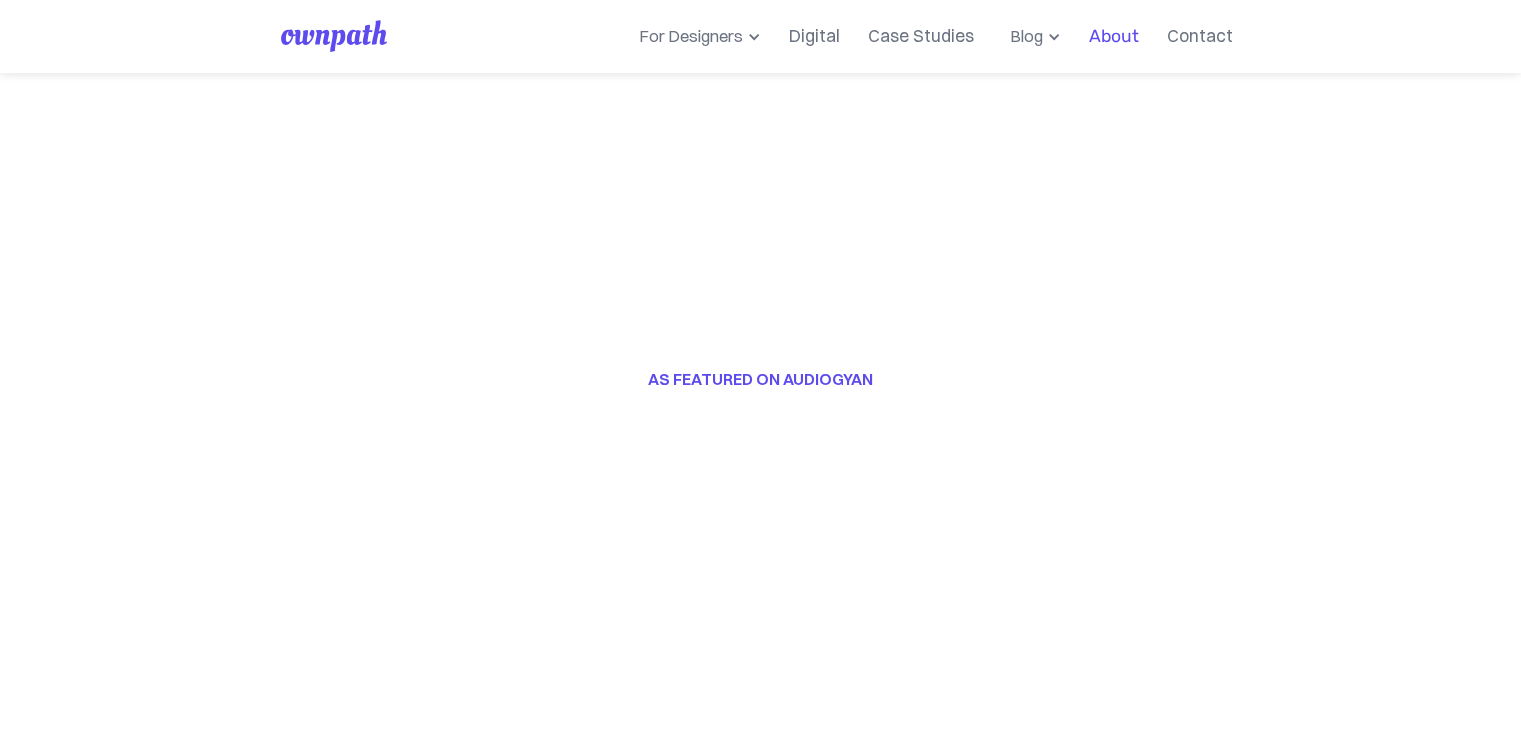 scroll, scrollTop: 354, scrollLeft: 0, axis: vertical 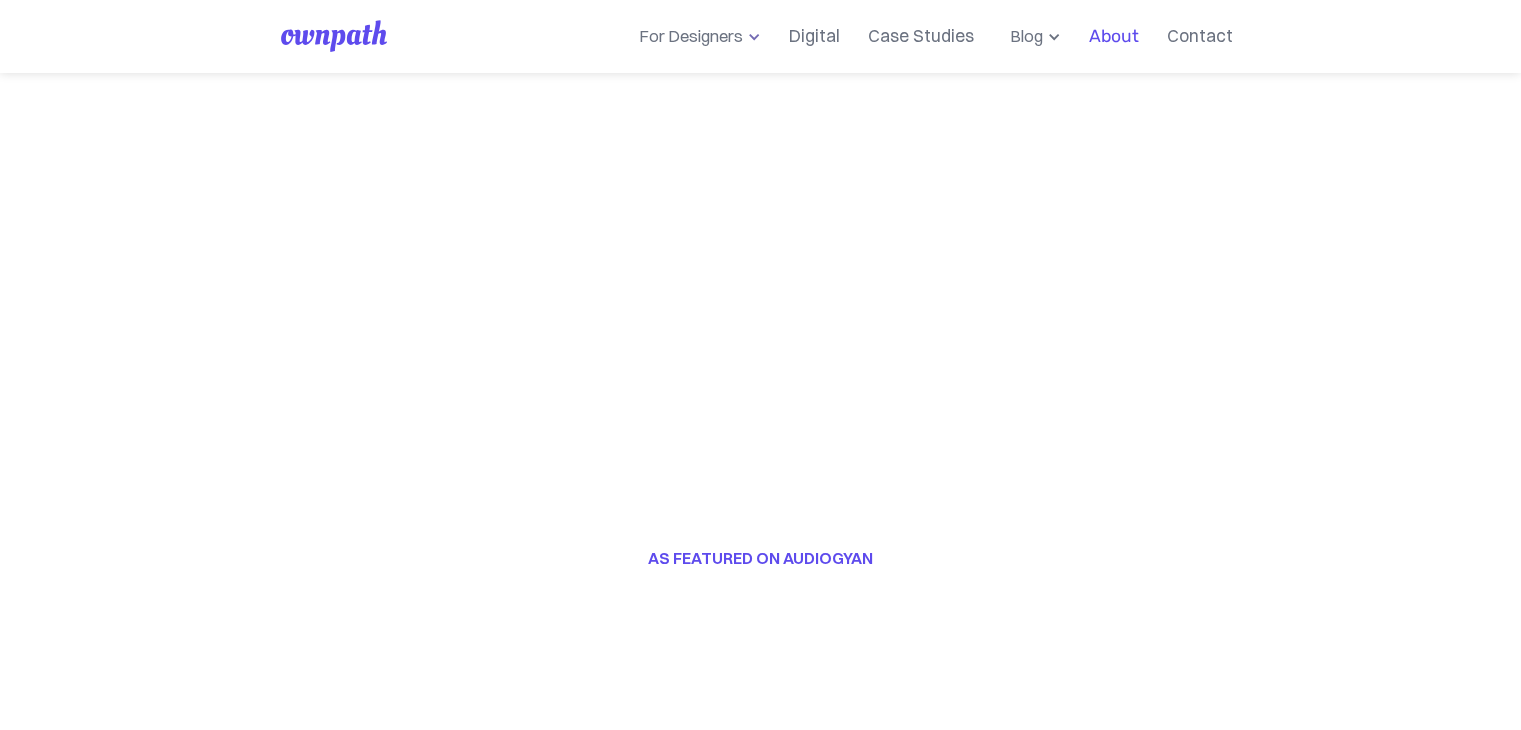 click at bounding box center [754, 37] 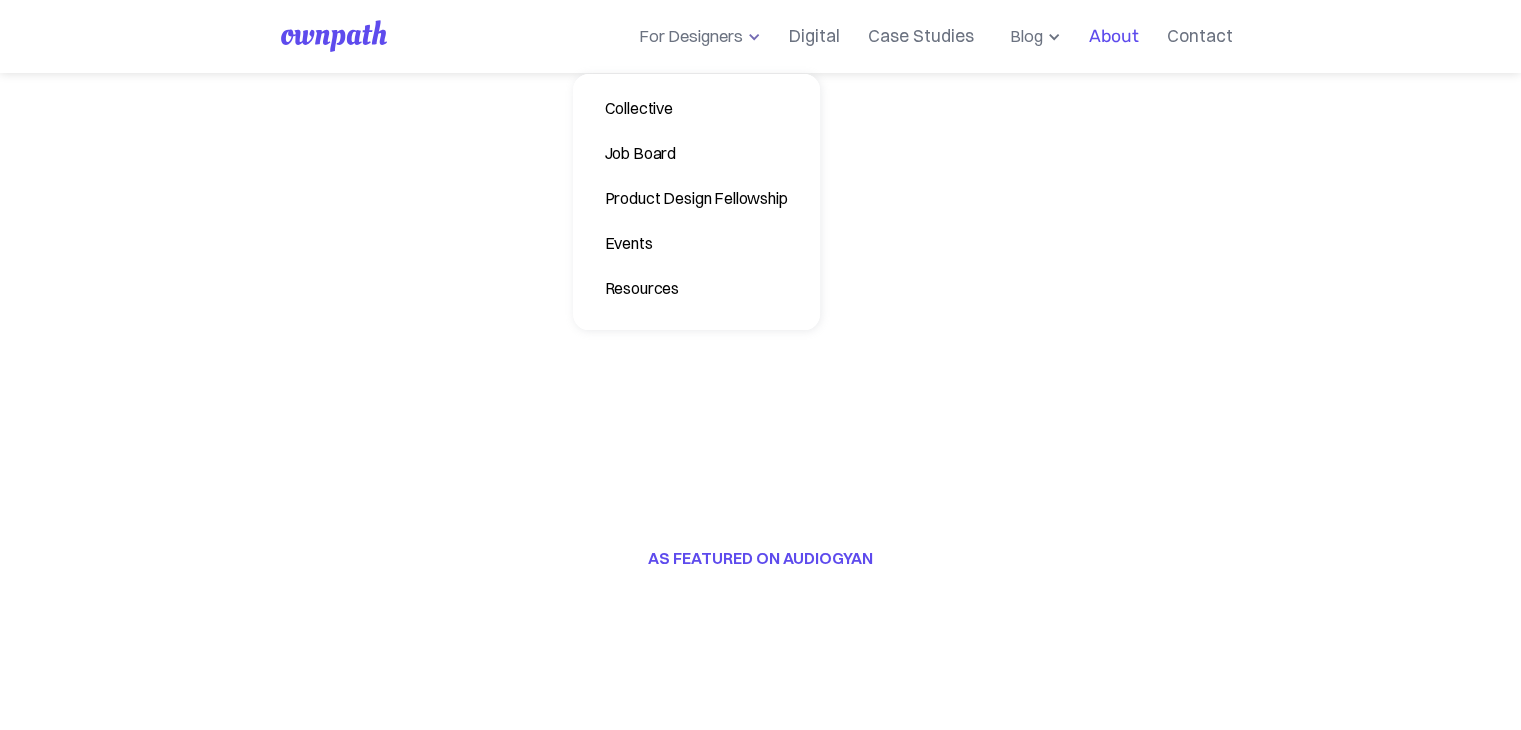 click on "For Companies For Designers Collective Job Board Product Design Fellowship Events Resources Design Residency Work on exciting projects with startups. Get an all-access pass to our programs. Be part of a curated design community. Digital Case Studies Blog All Placement Stories Fellow stories Case studies Career insights Expert interviews Design Residency Work on exciting projects with startups. Get an all-access pass to our programs. Be part of a curated design community. Resources About Contact Register Now" at bounding box center [932, 36] 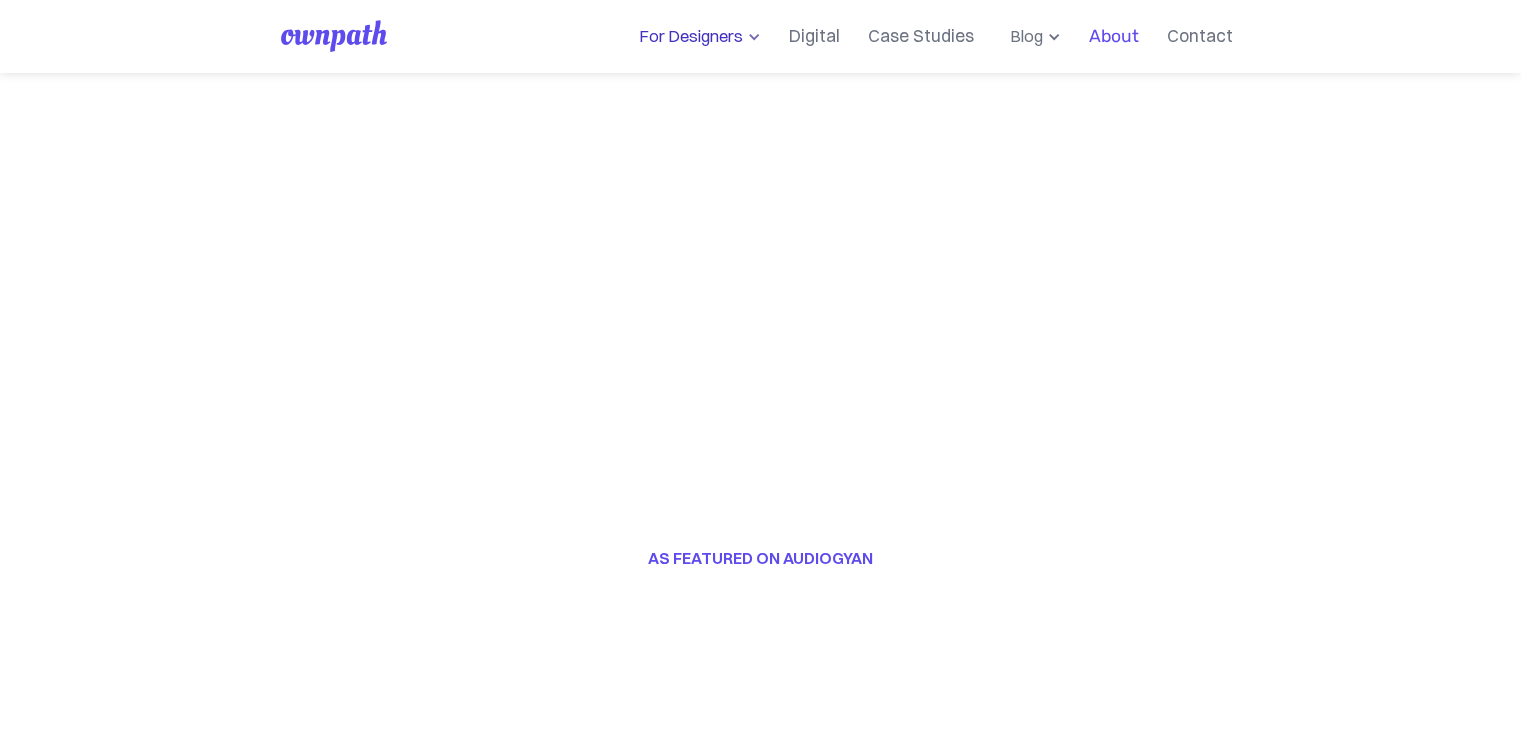 click on "For Designers" at bounding box center [687, 36] 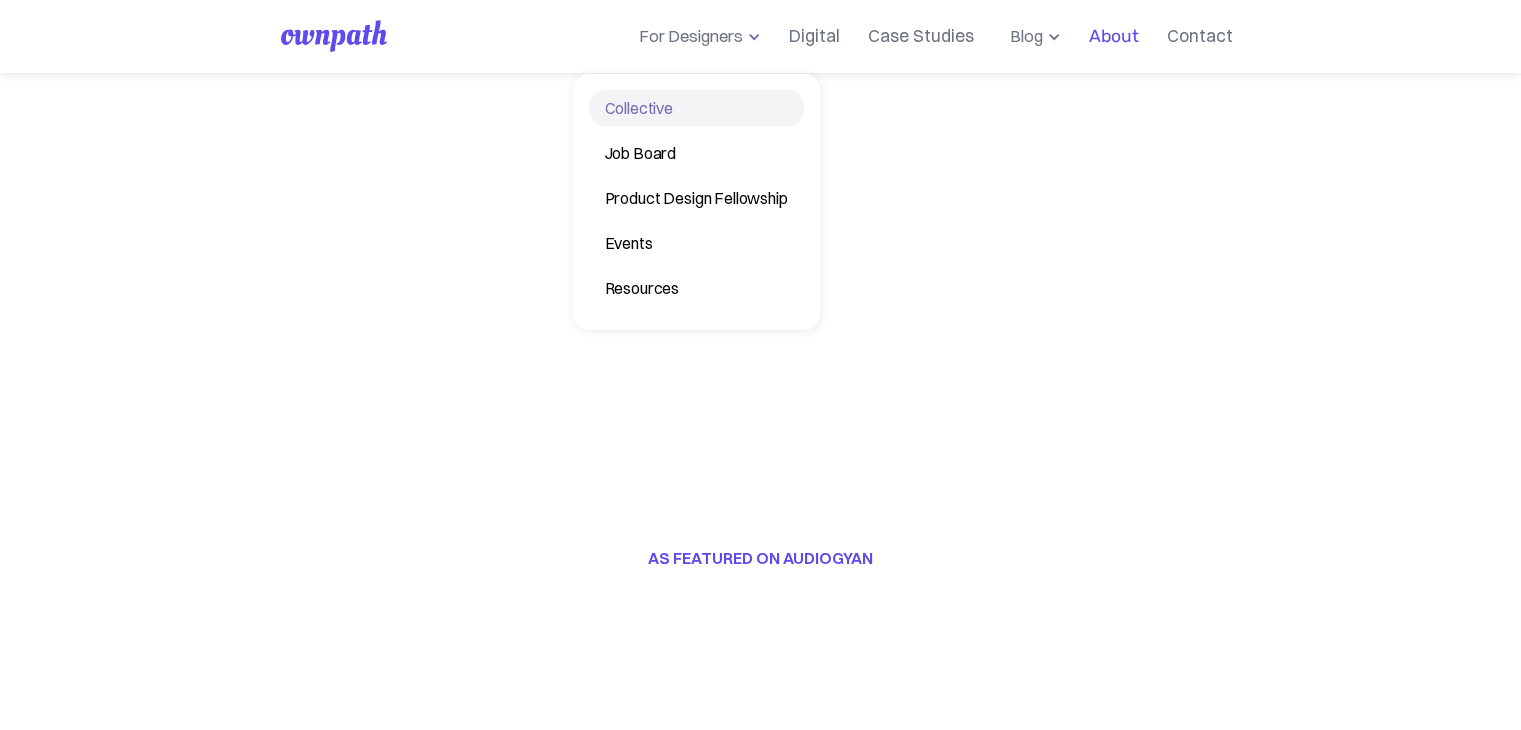 click on "Collective" at bounding box center [696, 108] 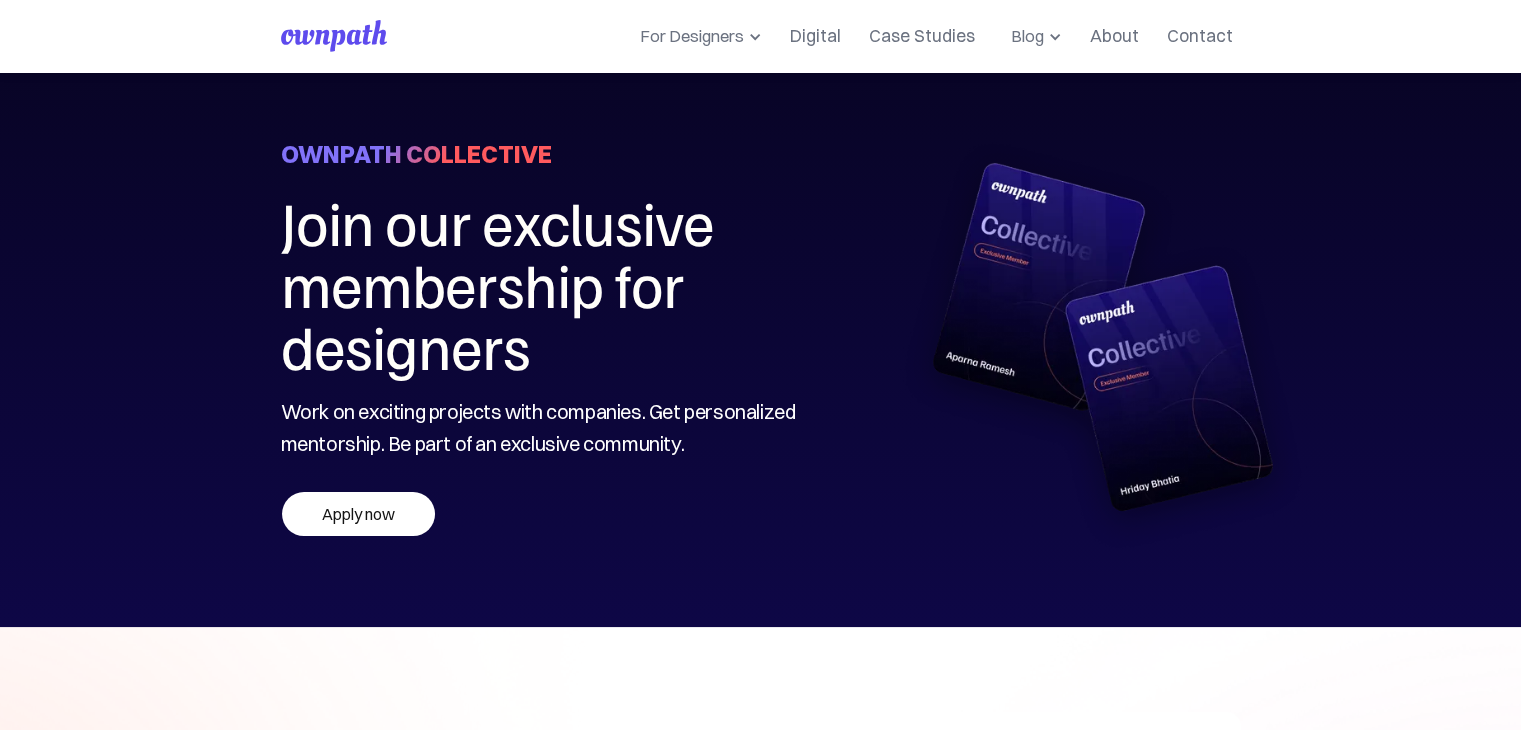 scroll, scrollTop: 0, scrollLeft: 0, axis: both 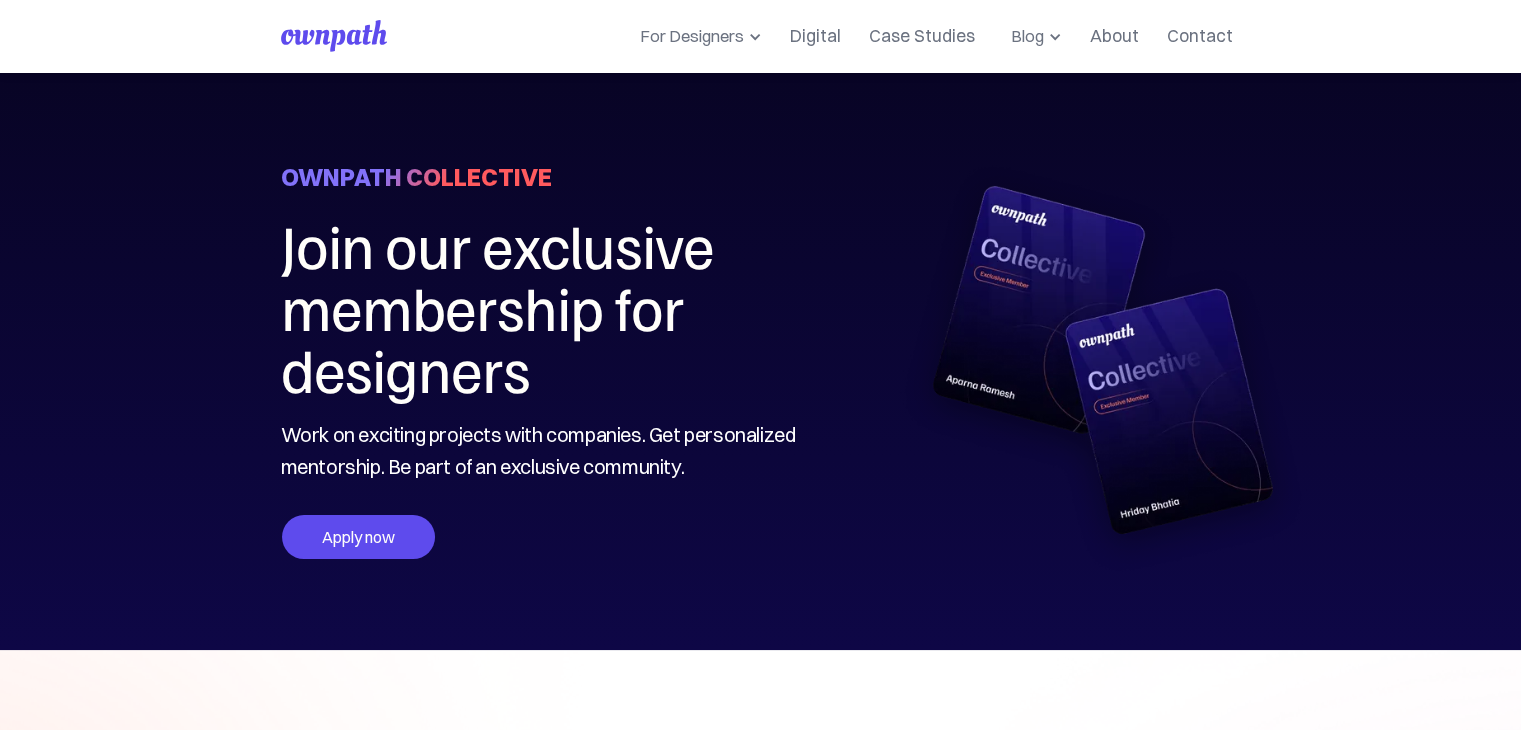 click on "Apply now" at bounding box center (358, 537) 